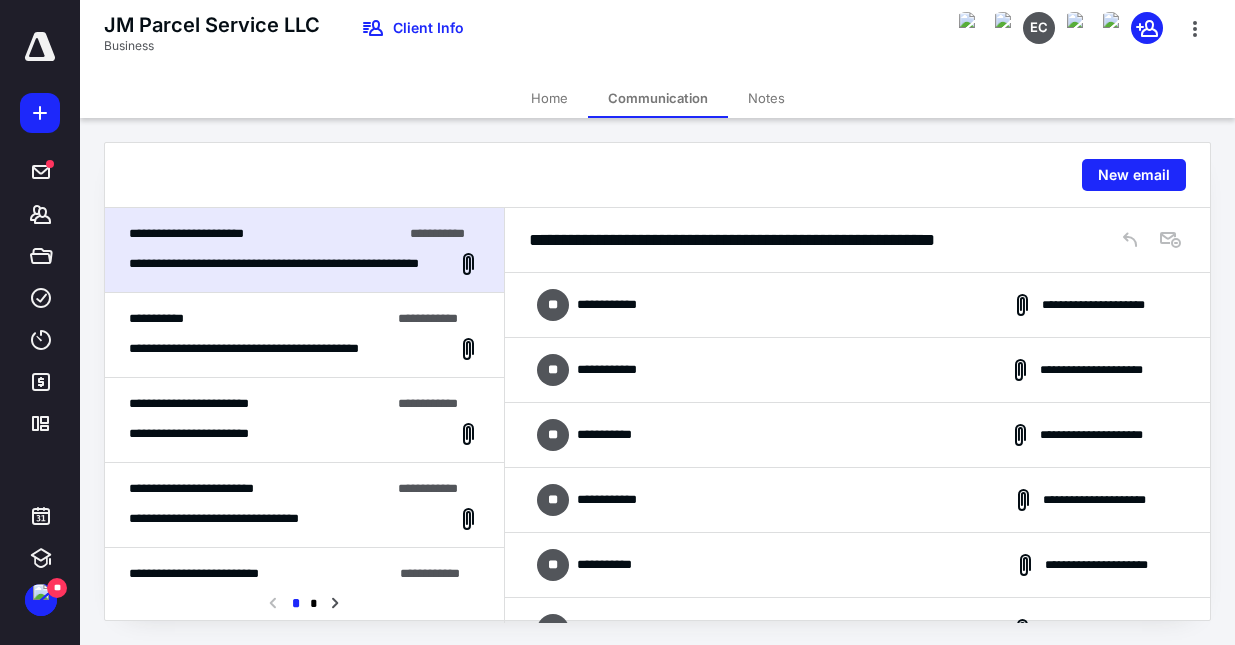 scroll, scrollTop: 0, scrollLeft: 0, axis: both 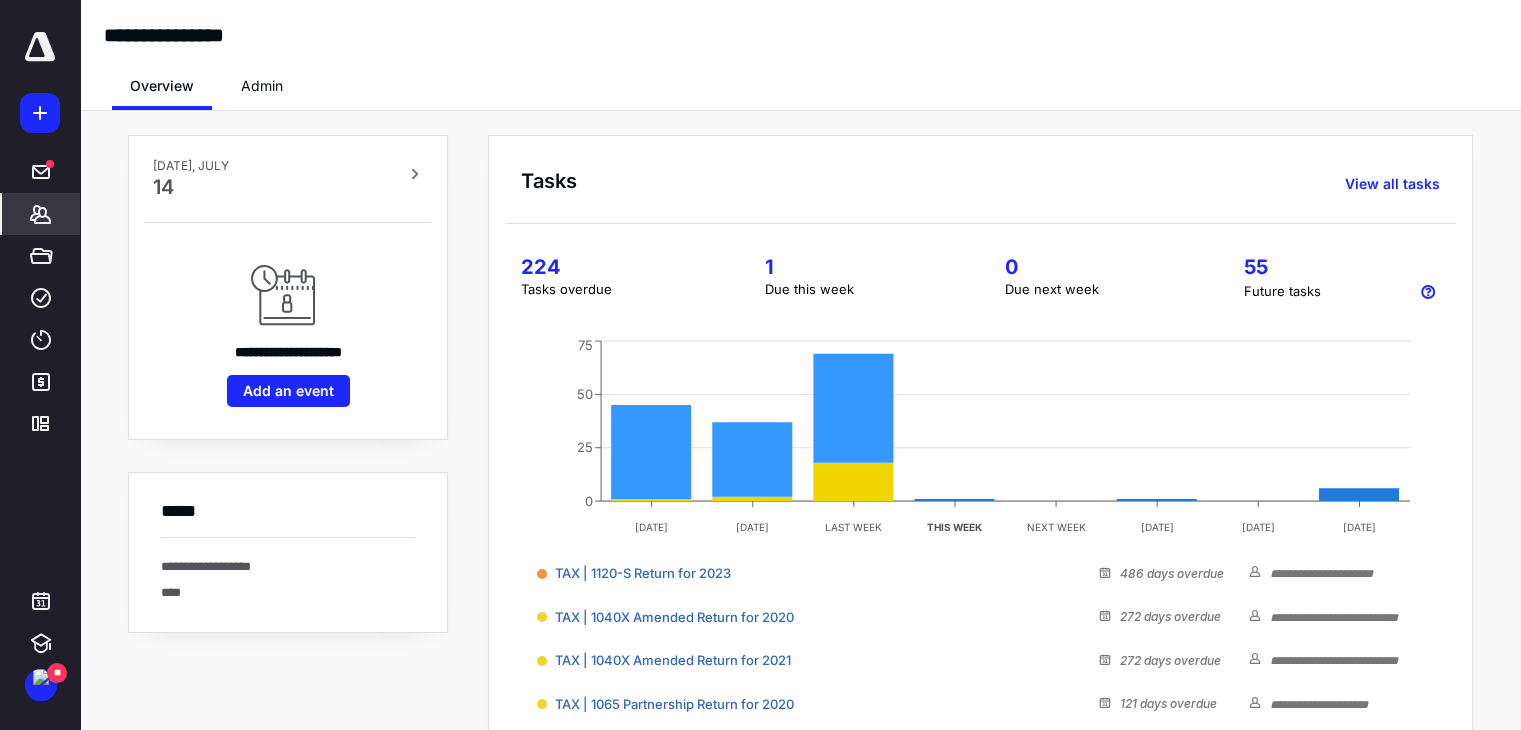 click on "*******" at bounding box center (41, 214) 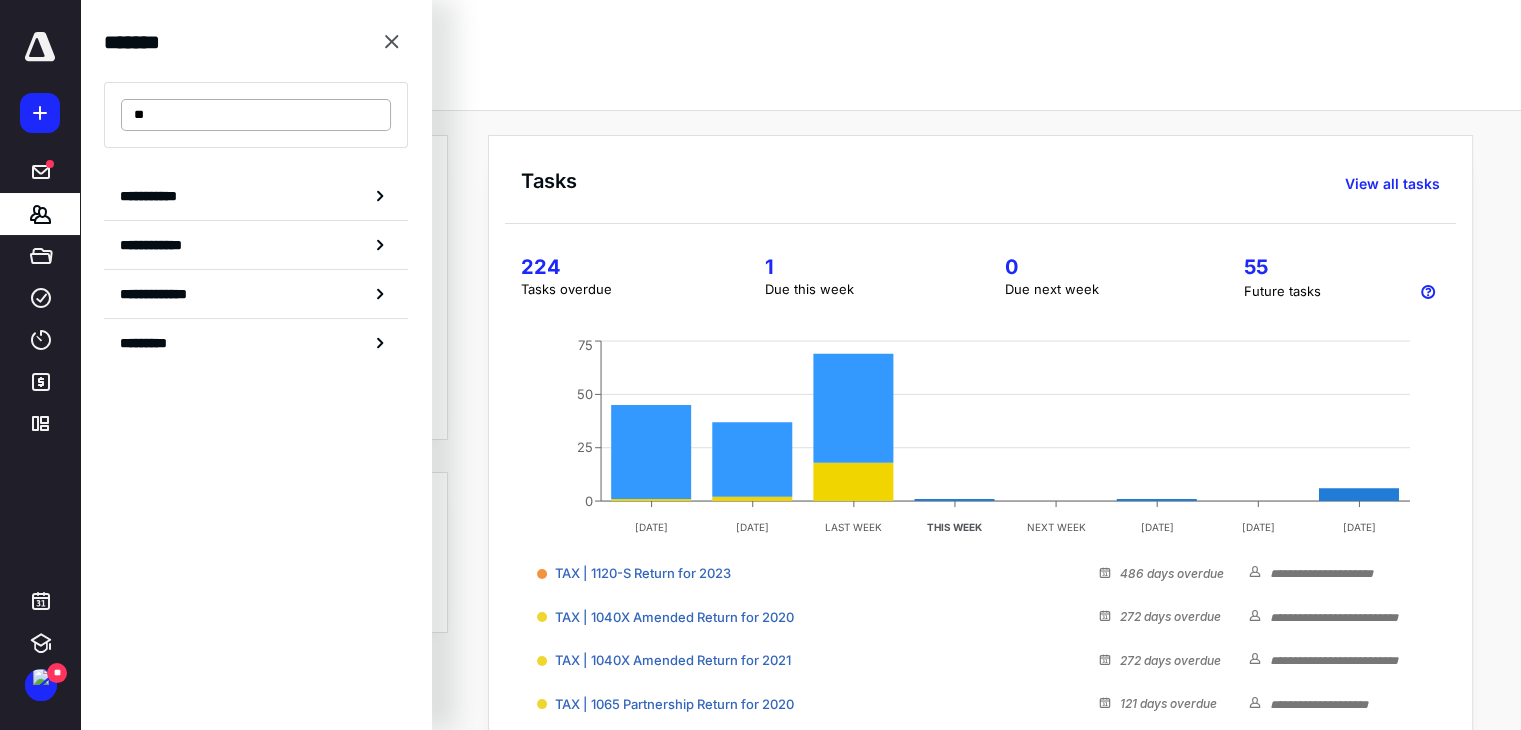 type on "*" 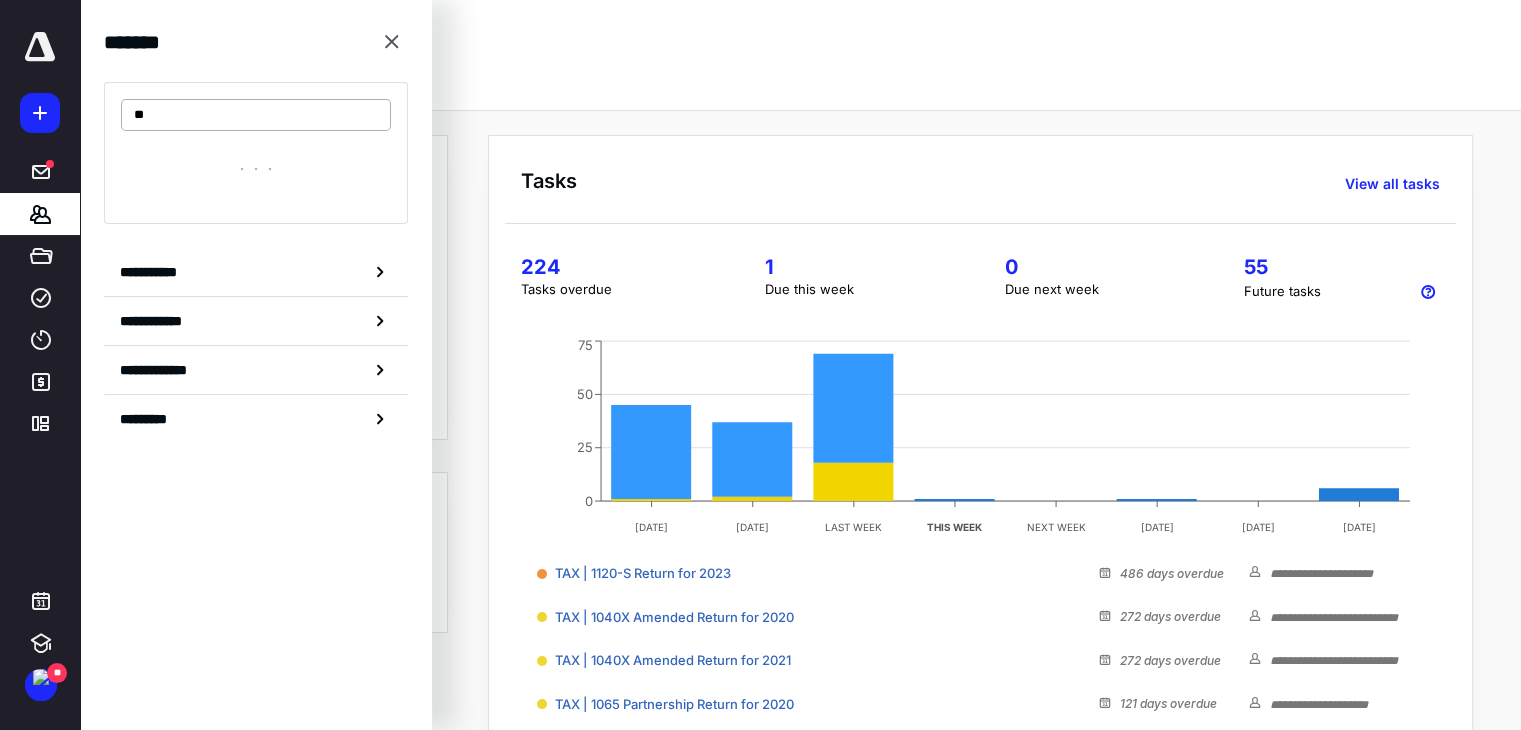 type on "*" 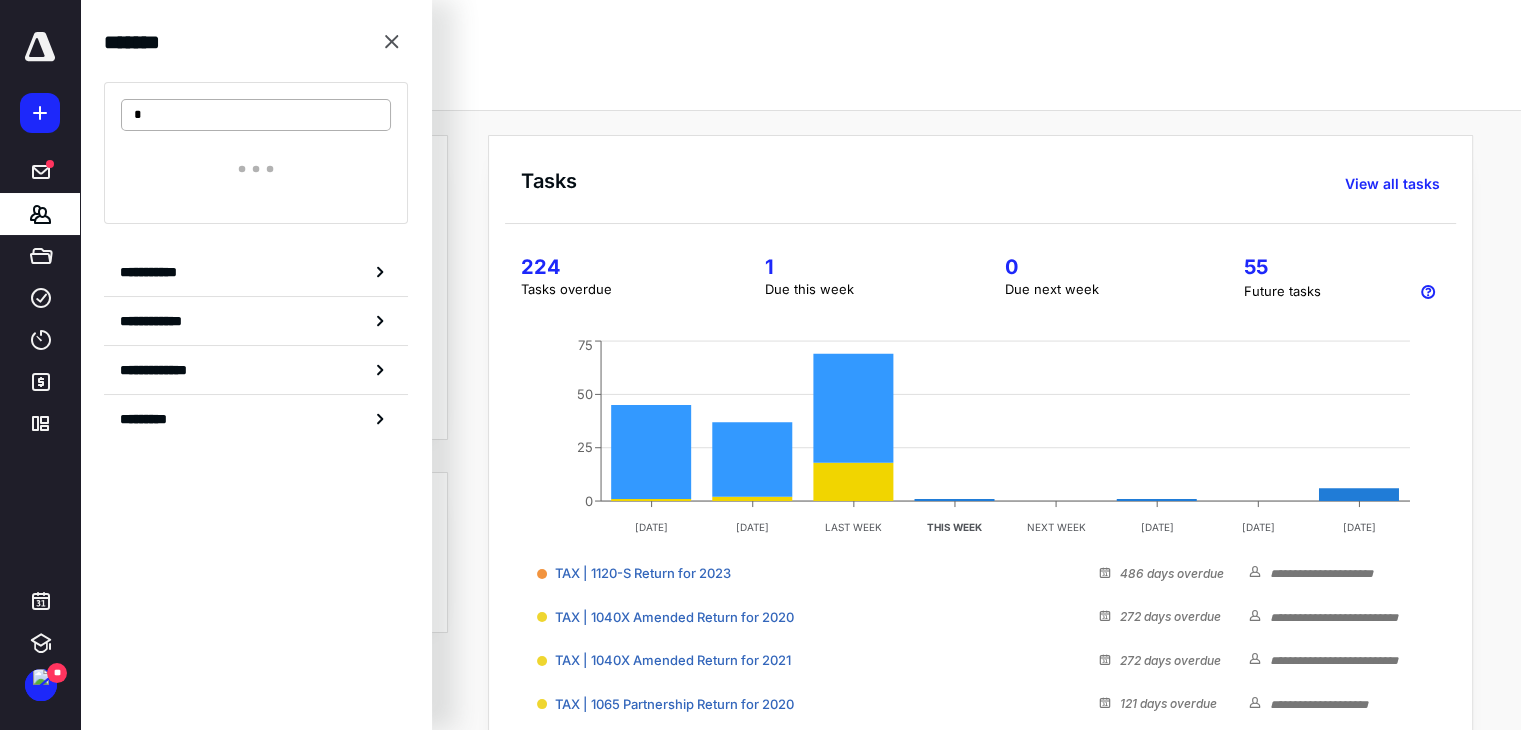 type 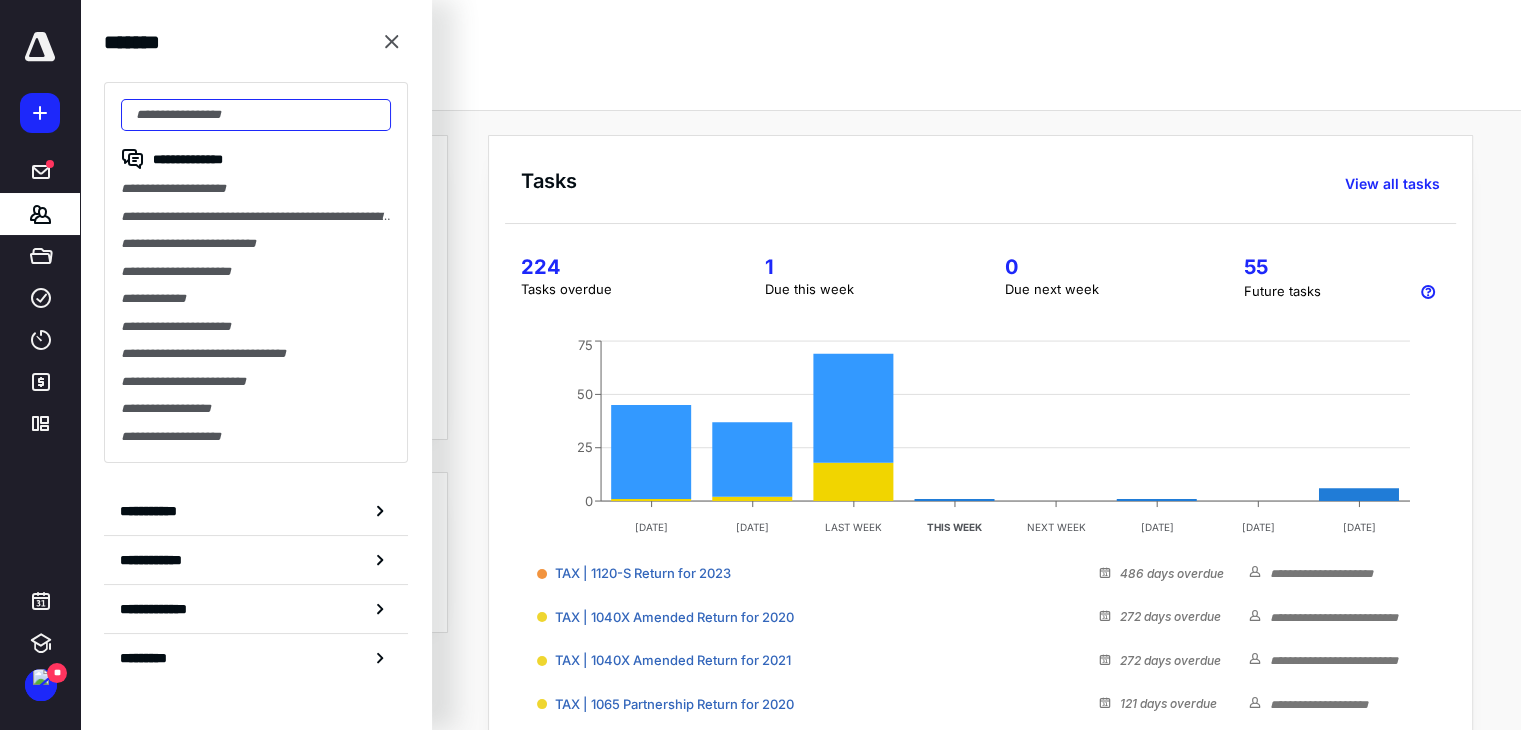 click at bounding box center (256, 115) 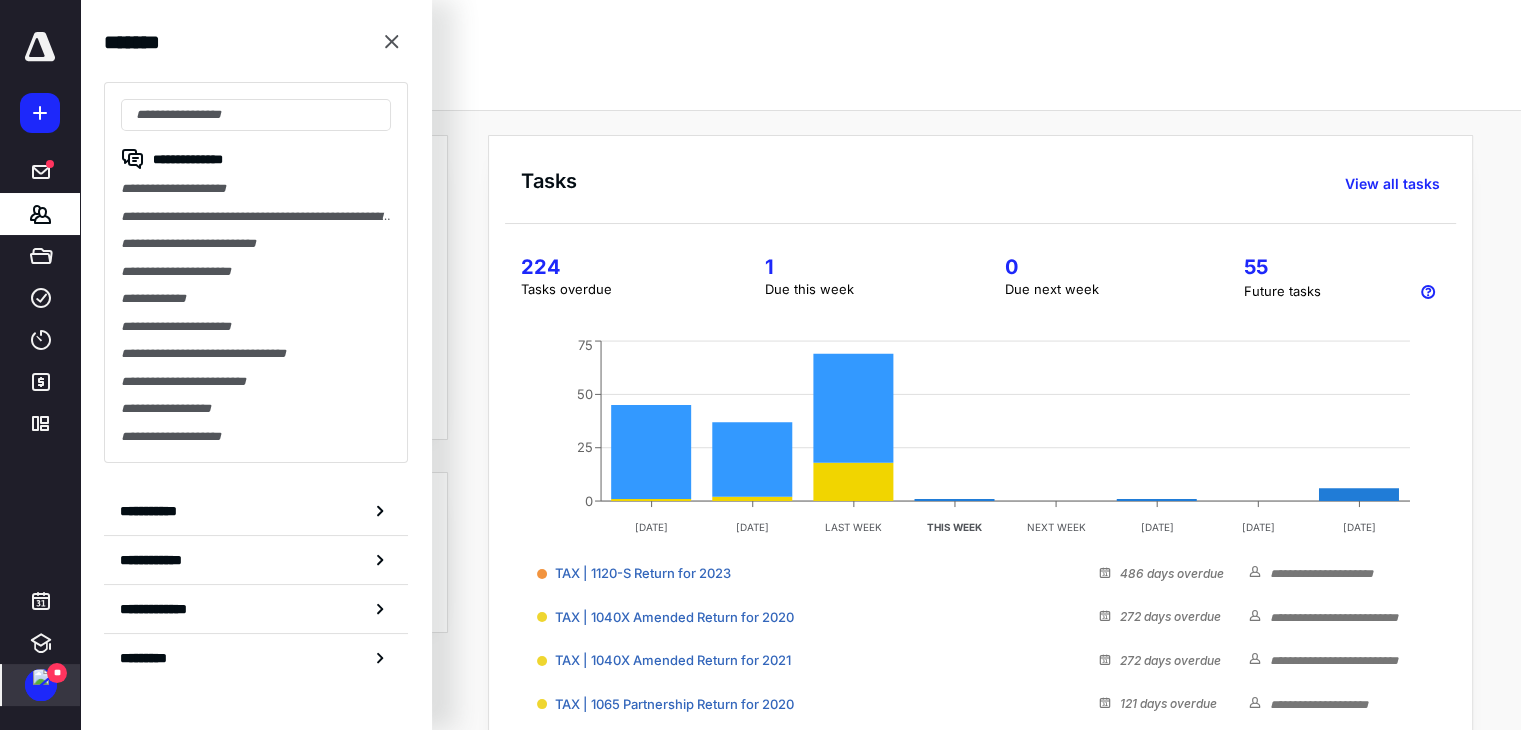 click at bounding box center [41, 677] 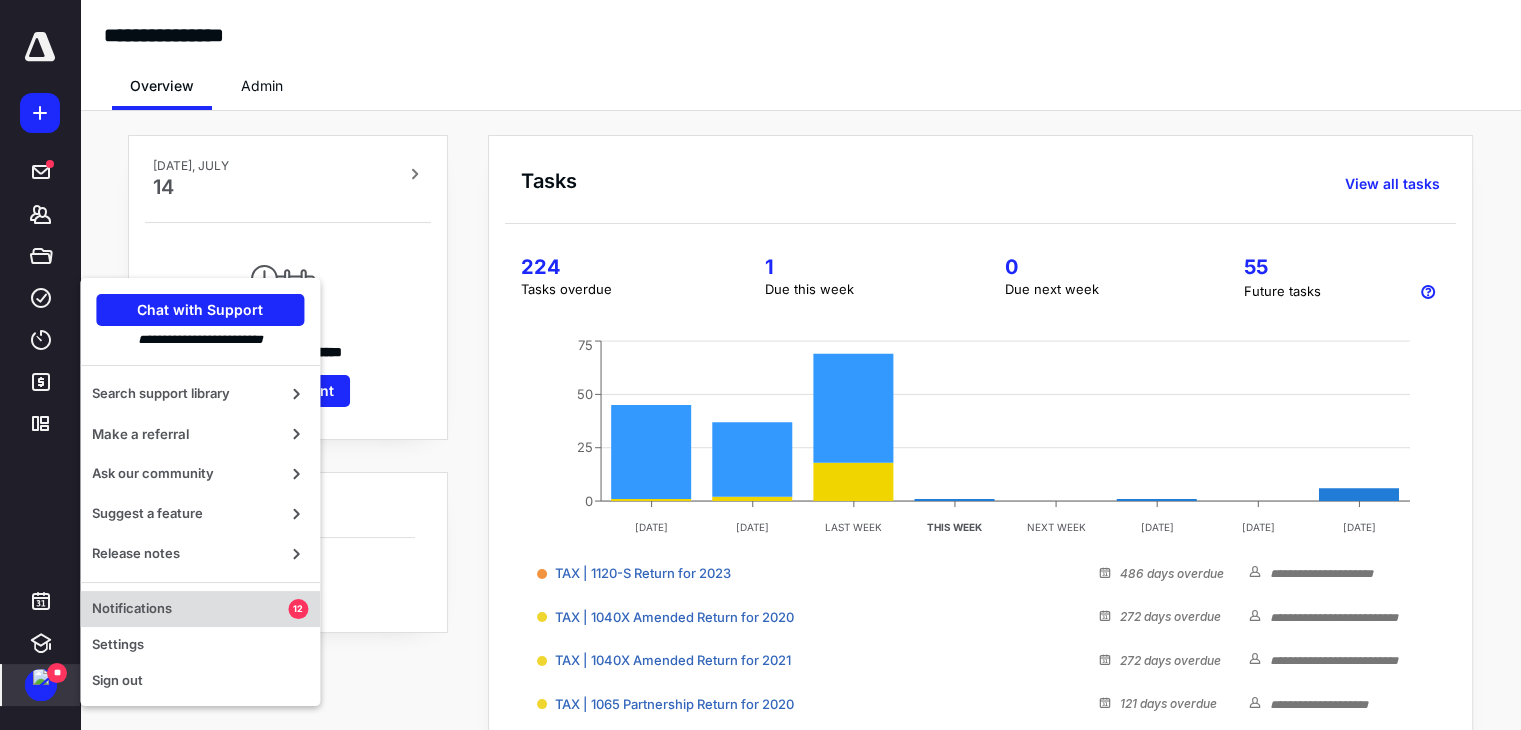click on "Notifications" at bounding box center (190, 609) 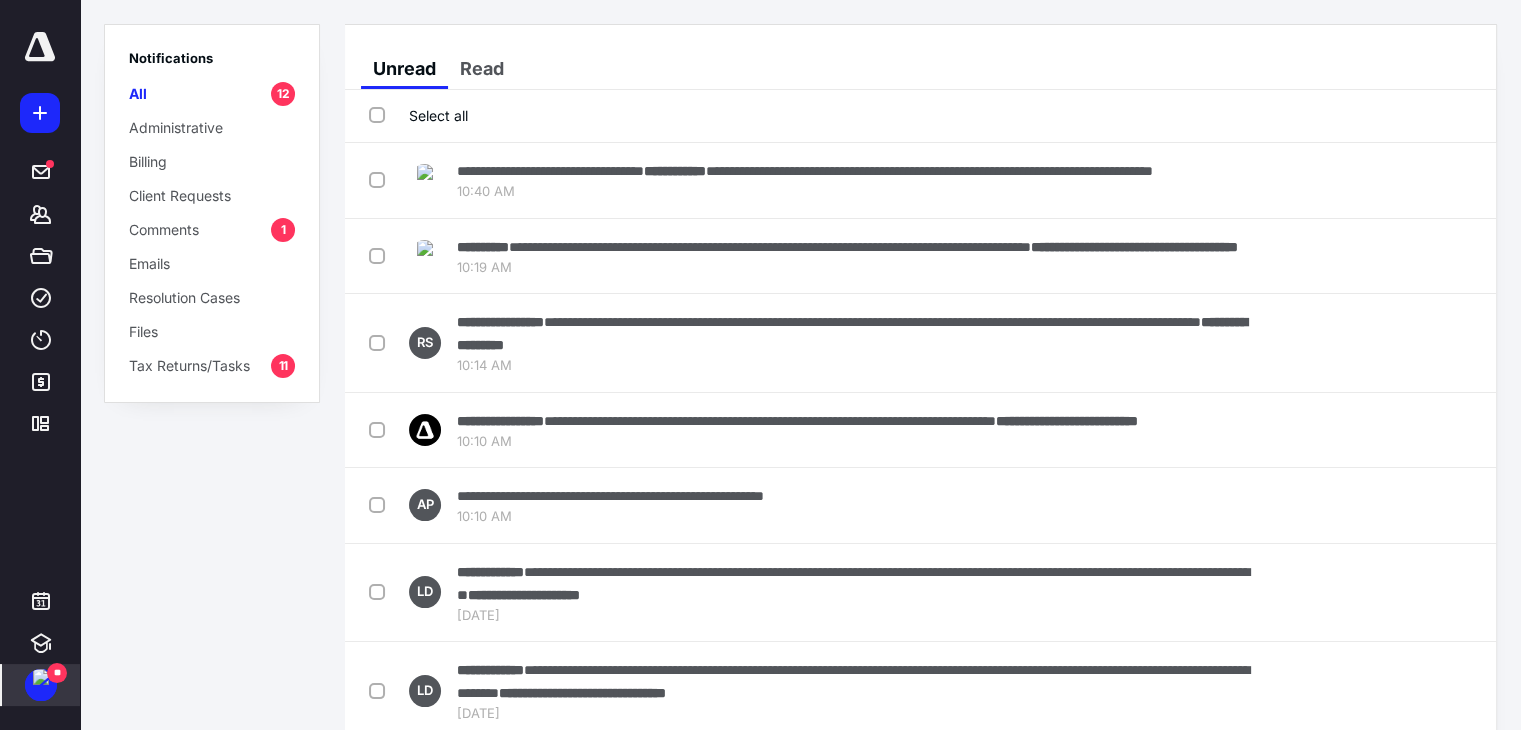 click on "Comments" at bounding box center (164, 229) 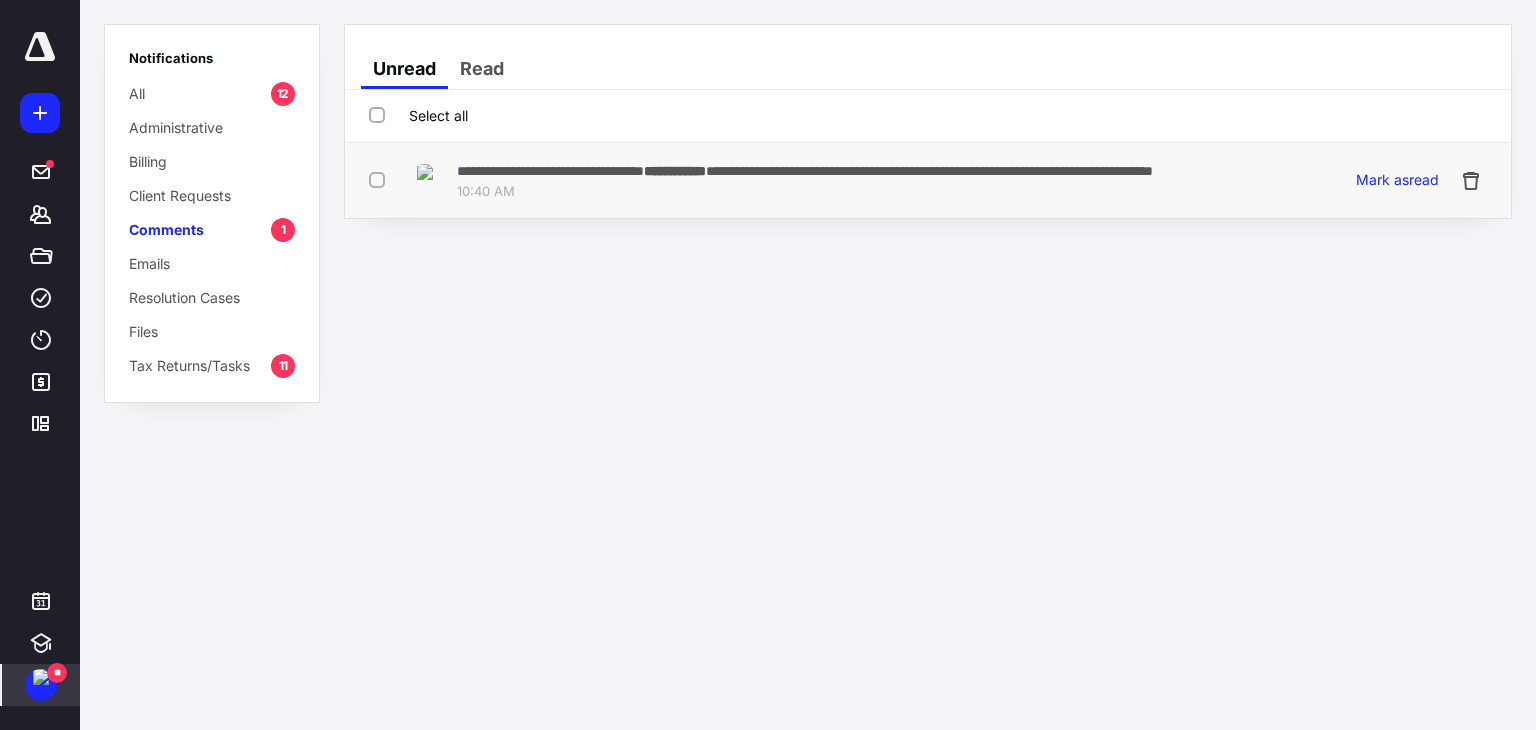 click on "**********" at bounding box center (805, 170) 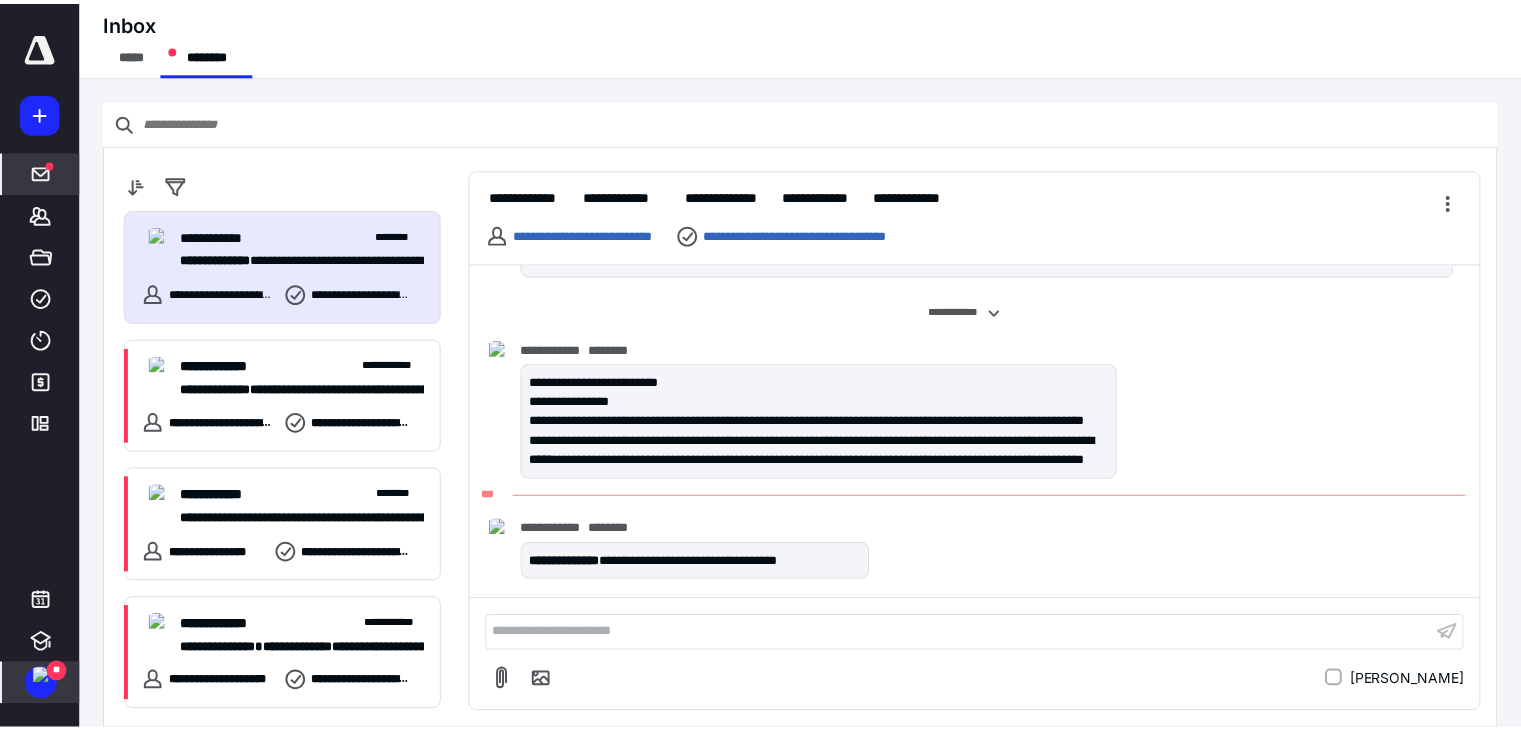 scroll, scrollTop: 1378, scrollLeft: 0, axis: vertical 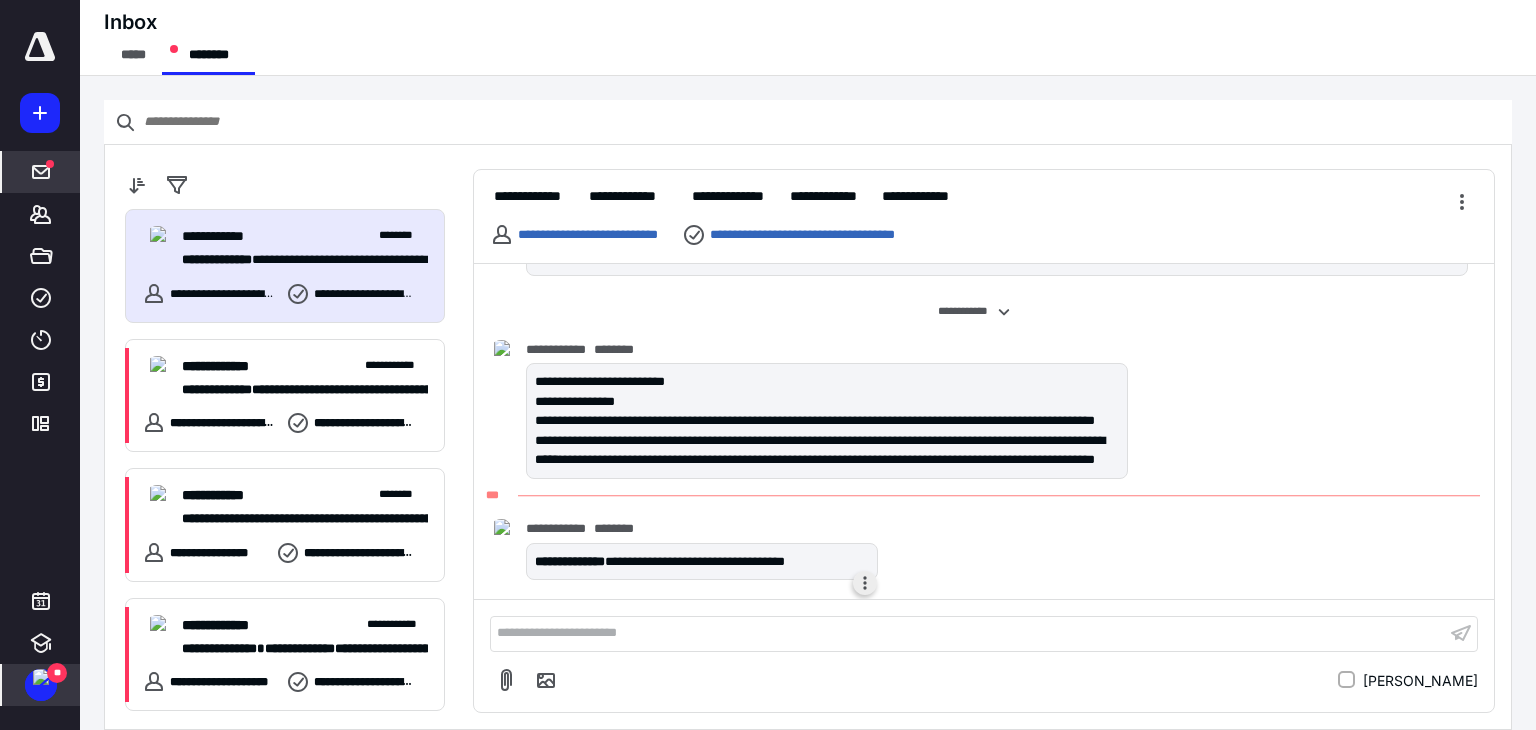 click at bounding box center (865, 583) 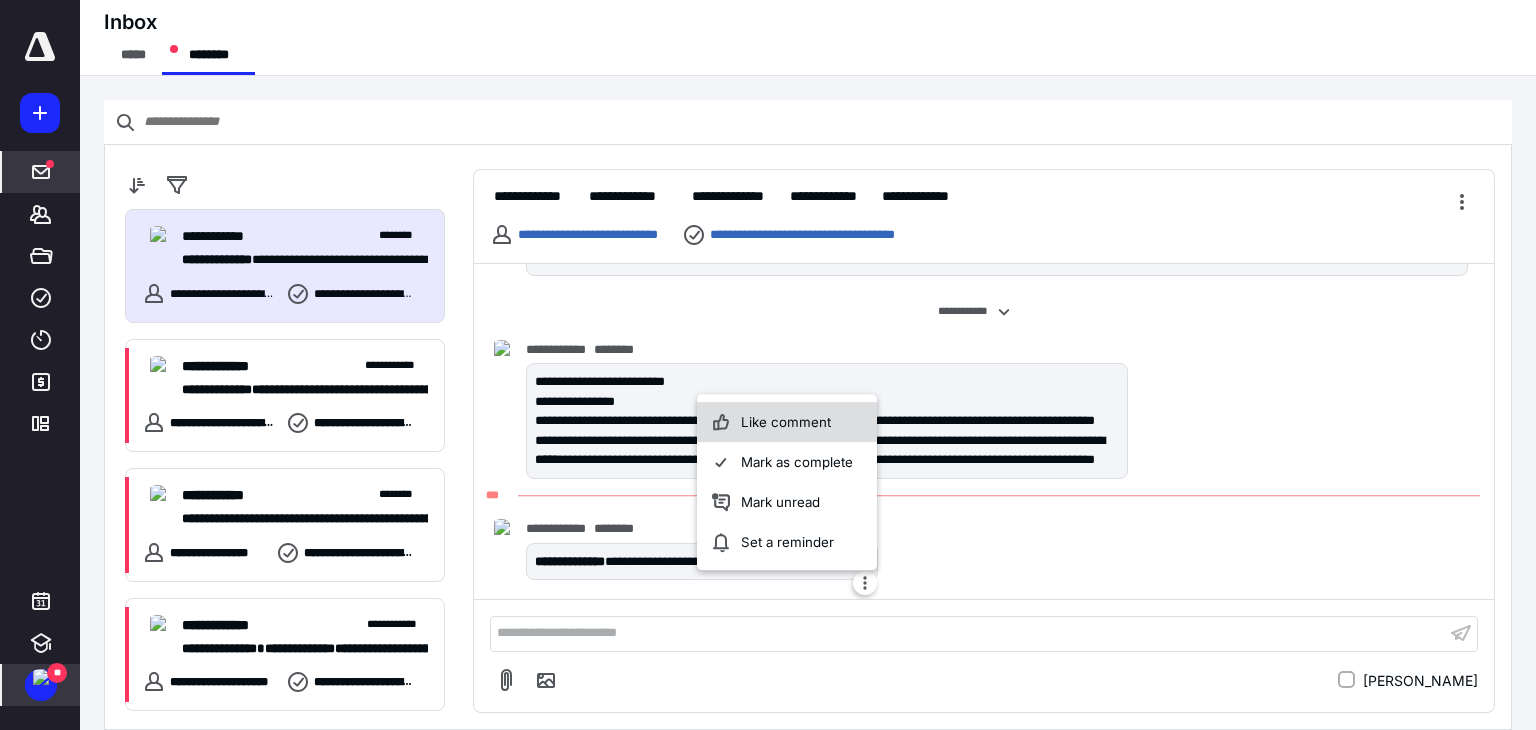 click on "Like comment" at bounding box center (787, 422) 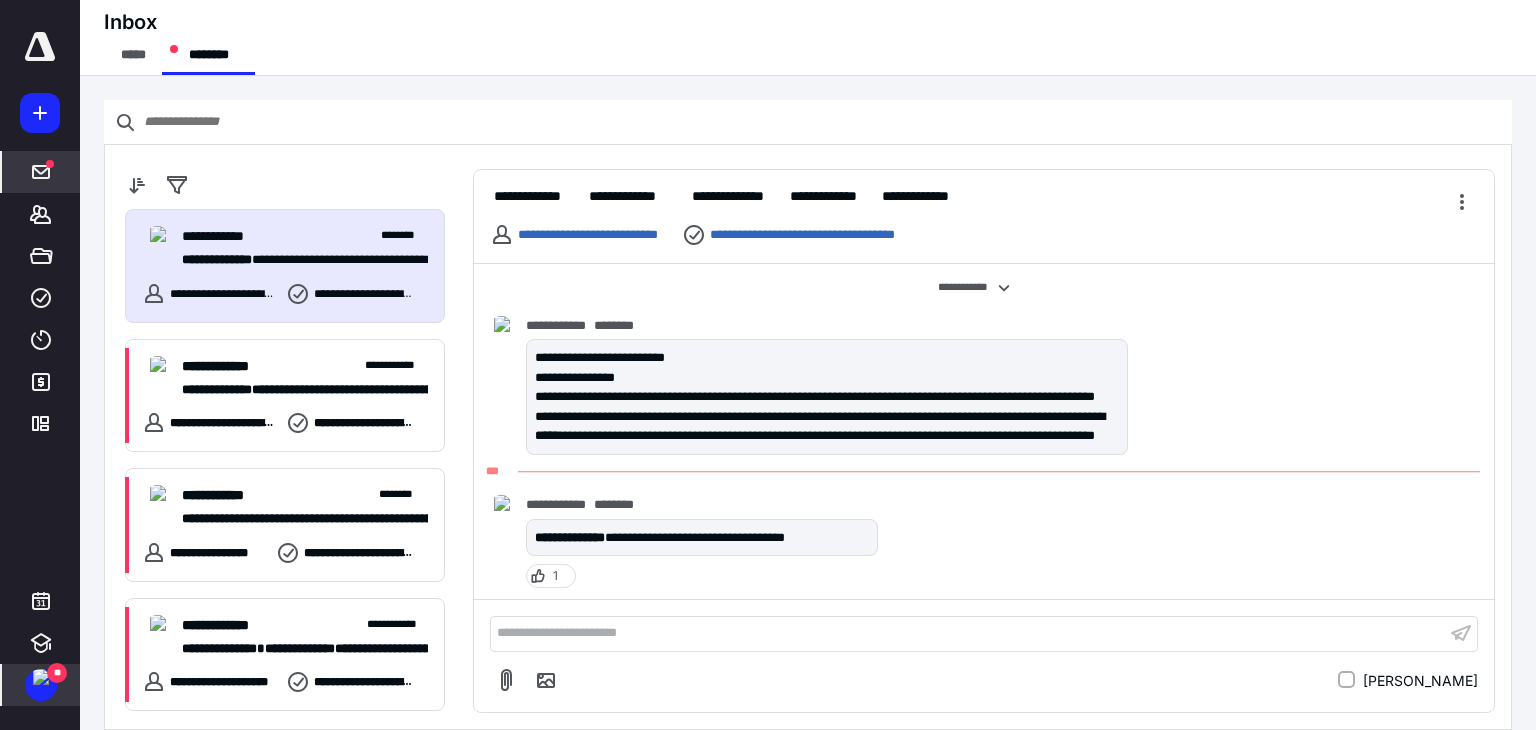 click at bounding box center (41, 677) 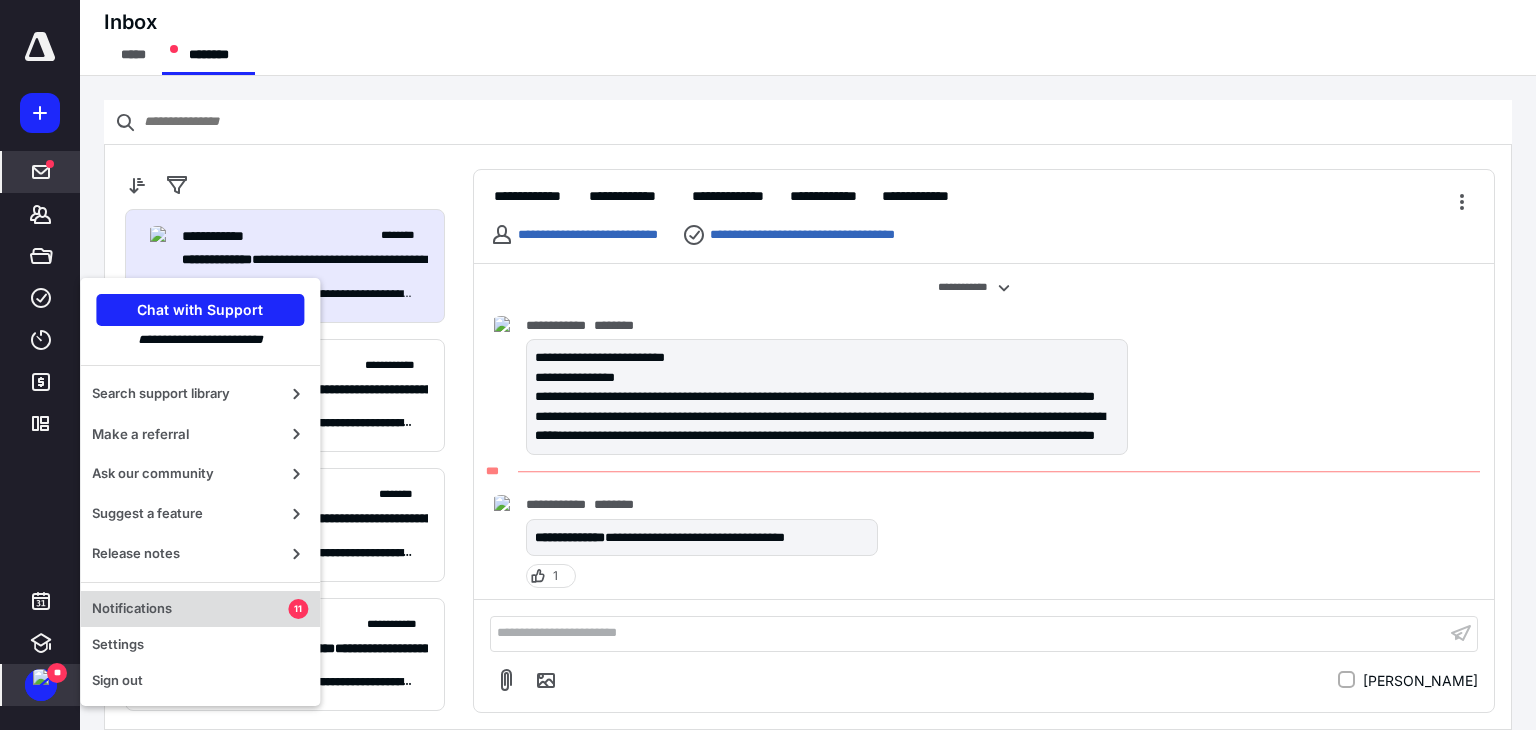 click on "Notifications" at bounding box center [190, 609] 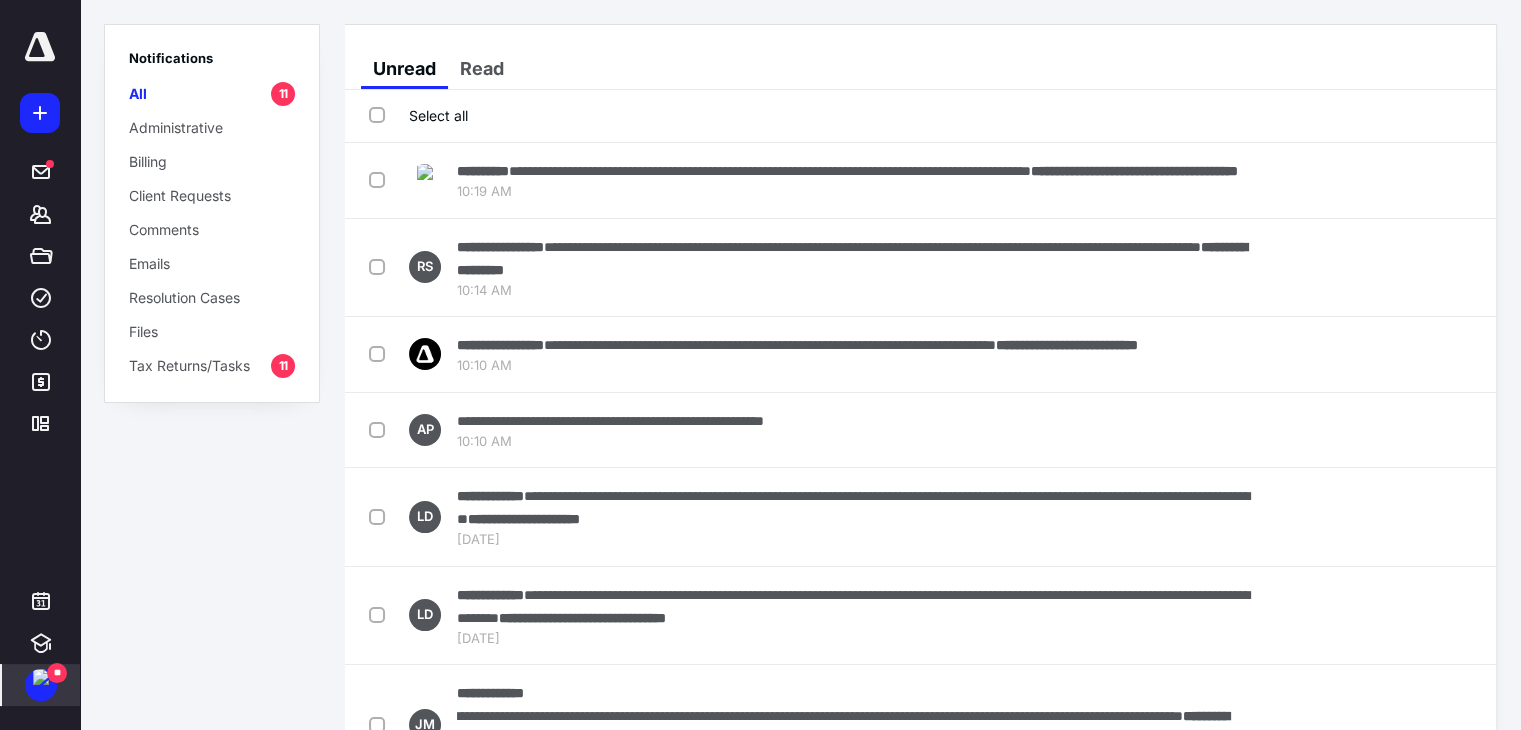 click on "Tax Returns/Tasks" at bounding box center [189, 365] 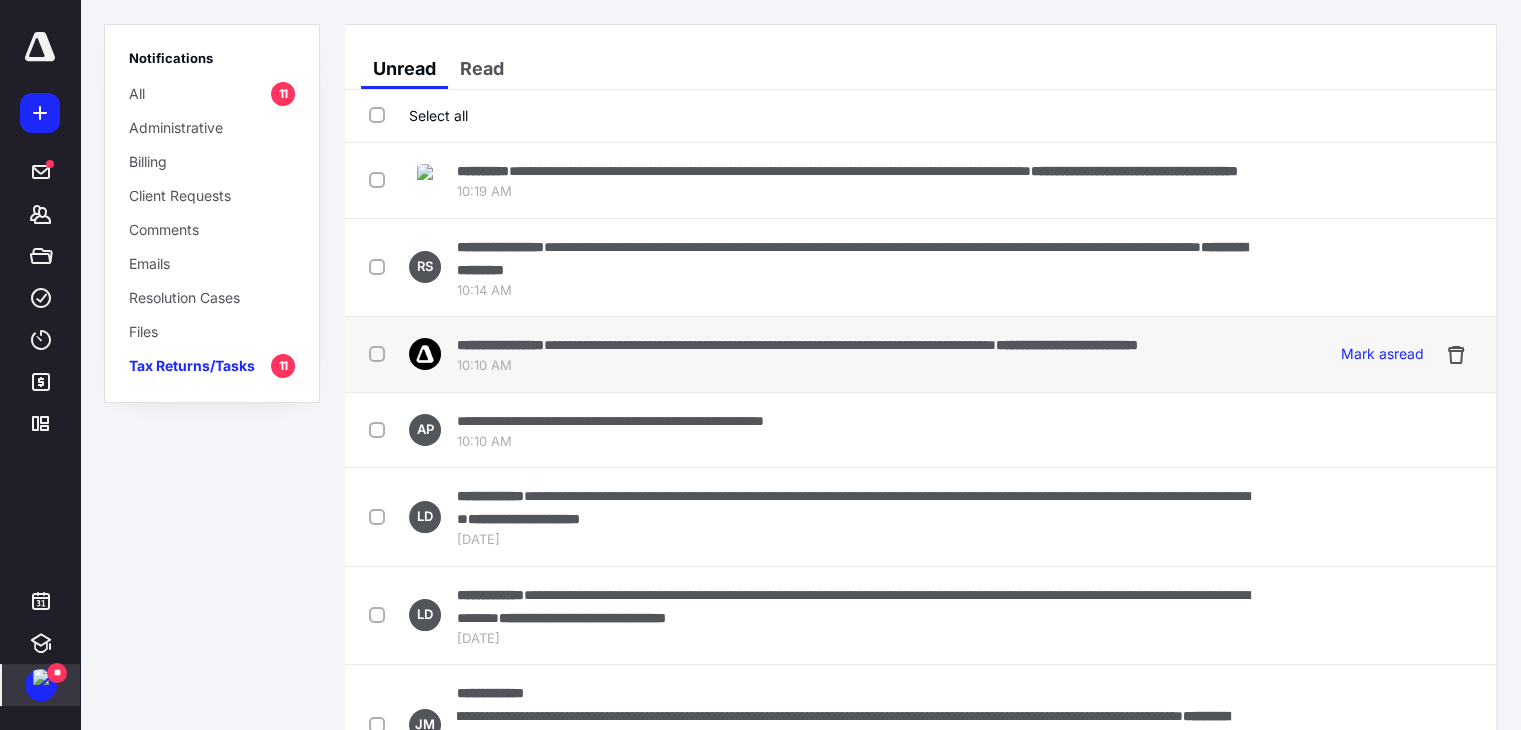 scroll, scrollTop: 452, scrollLeft: 0, axis: vertical 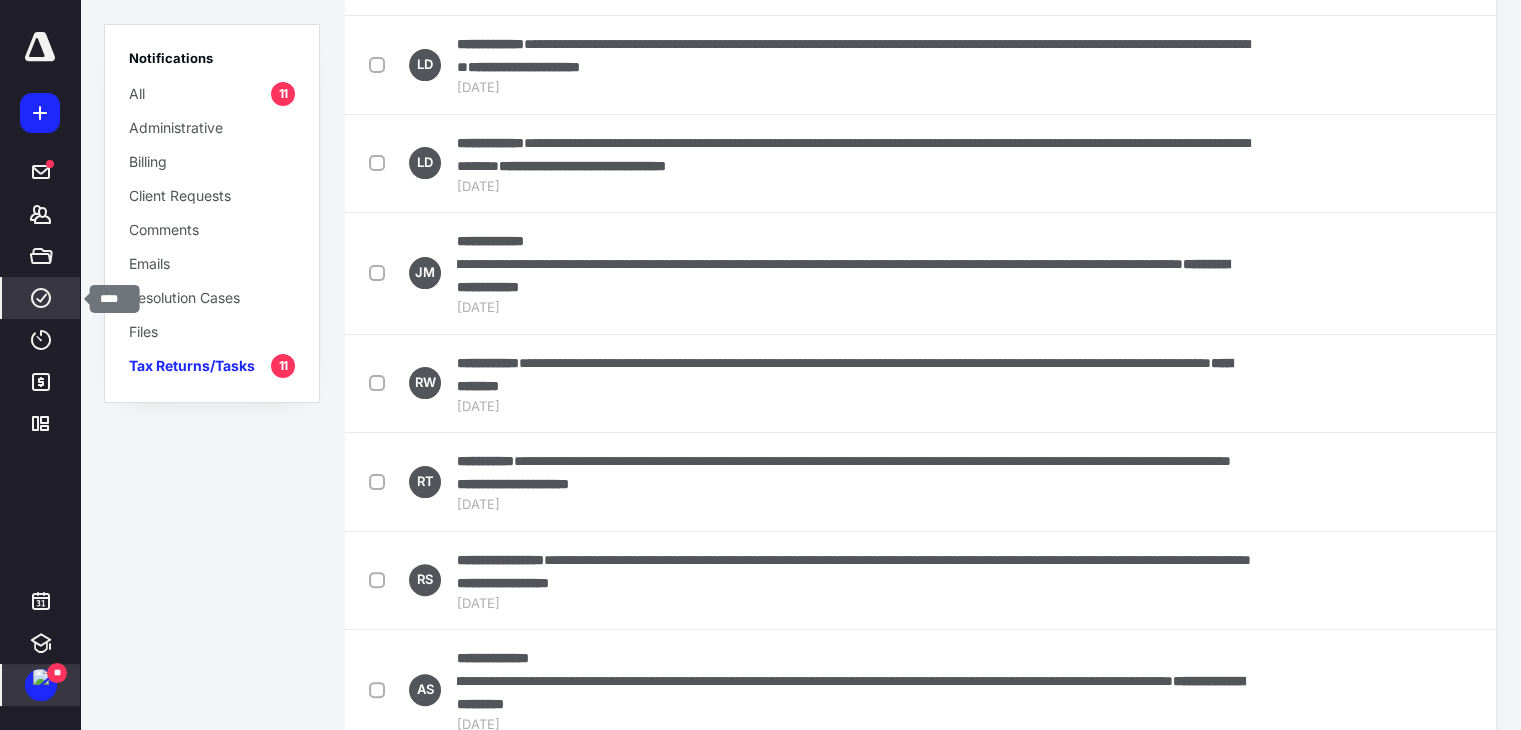 click 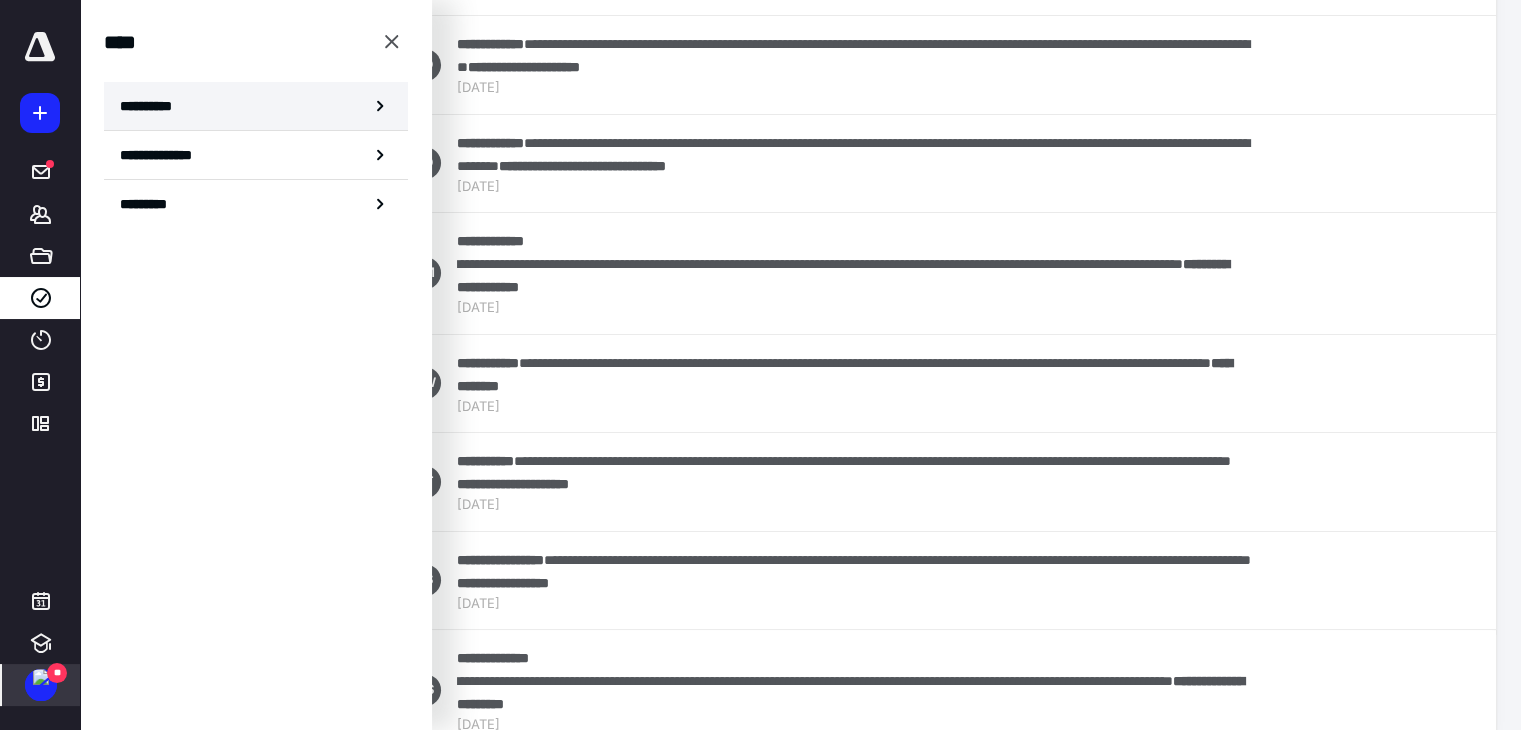 click on "**********" at bounding box center [256, 106] 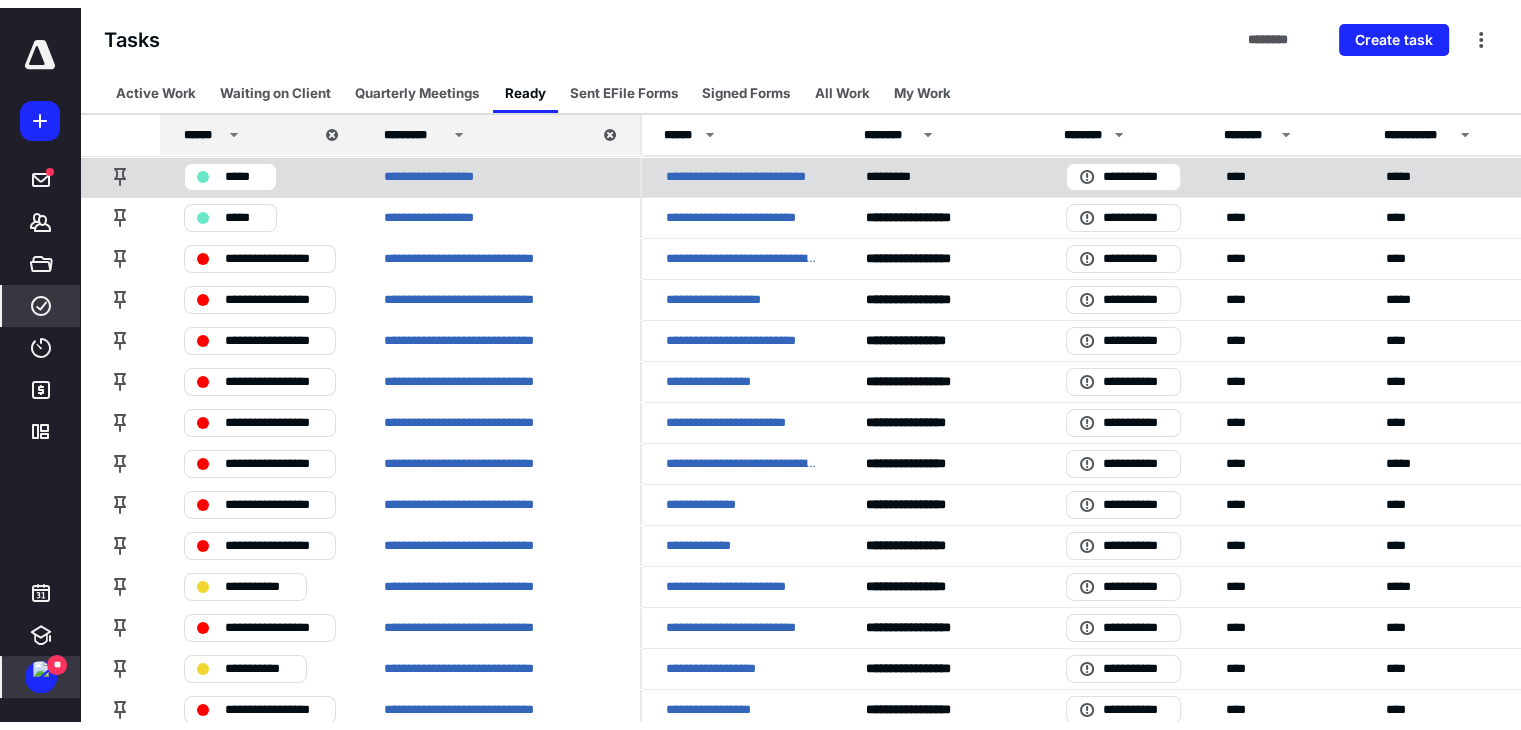 scroll, scrollTop: 0, scrollLeft: 0, axis: both 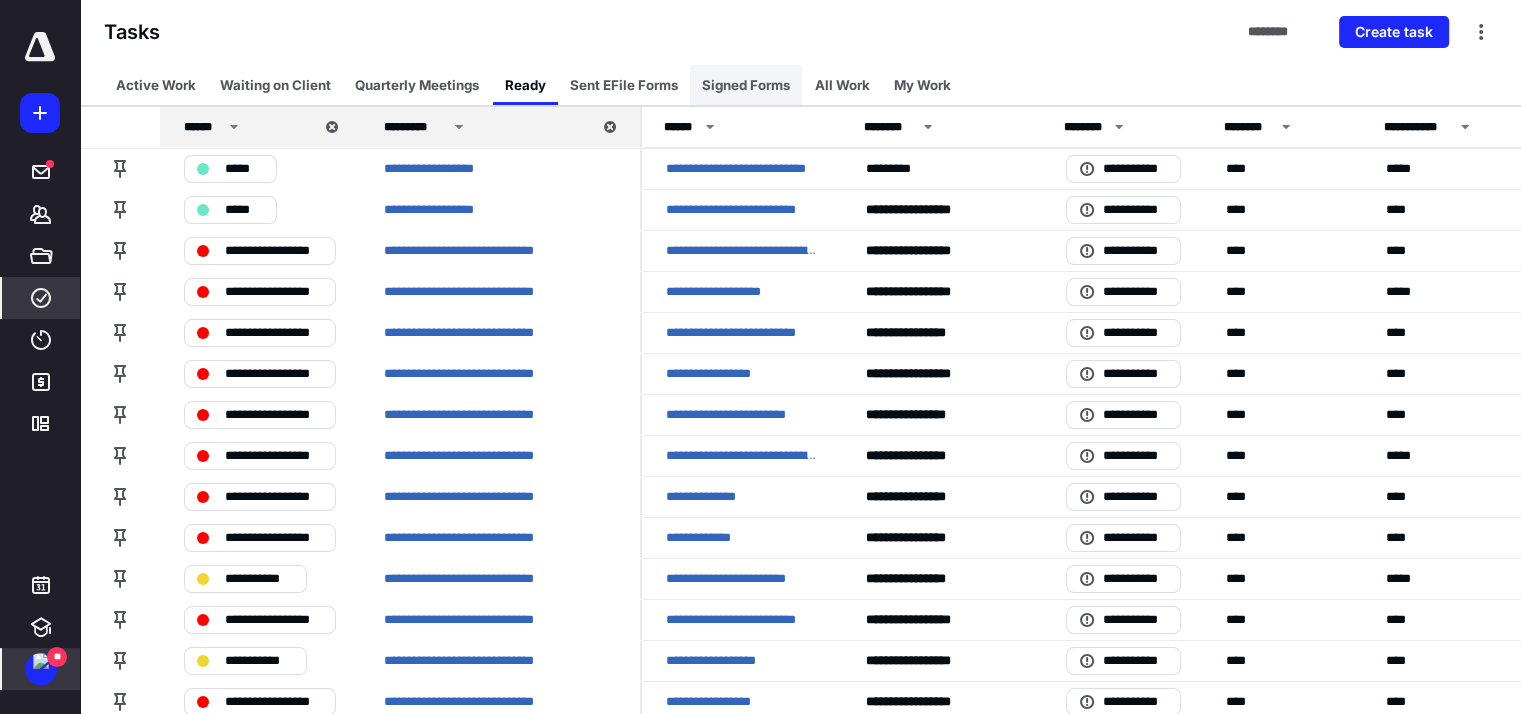 click on "Signed Forms" at bounding box center (746, 85) 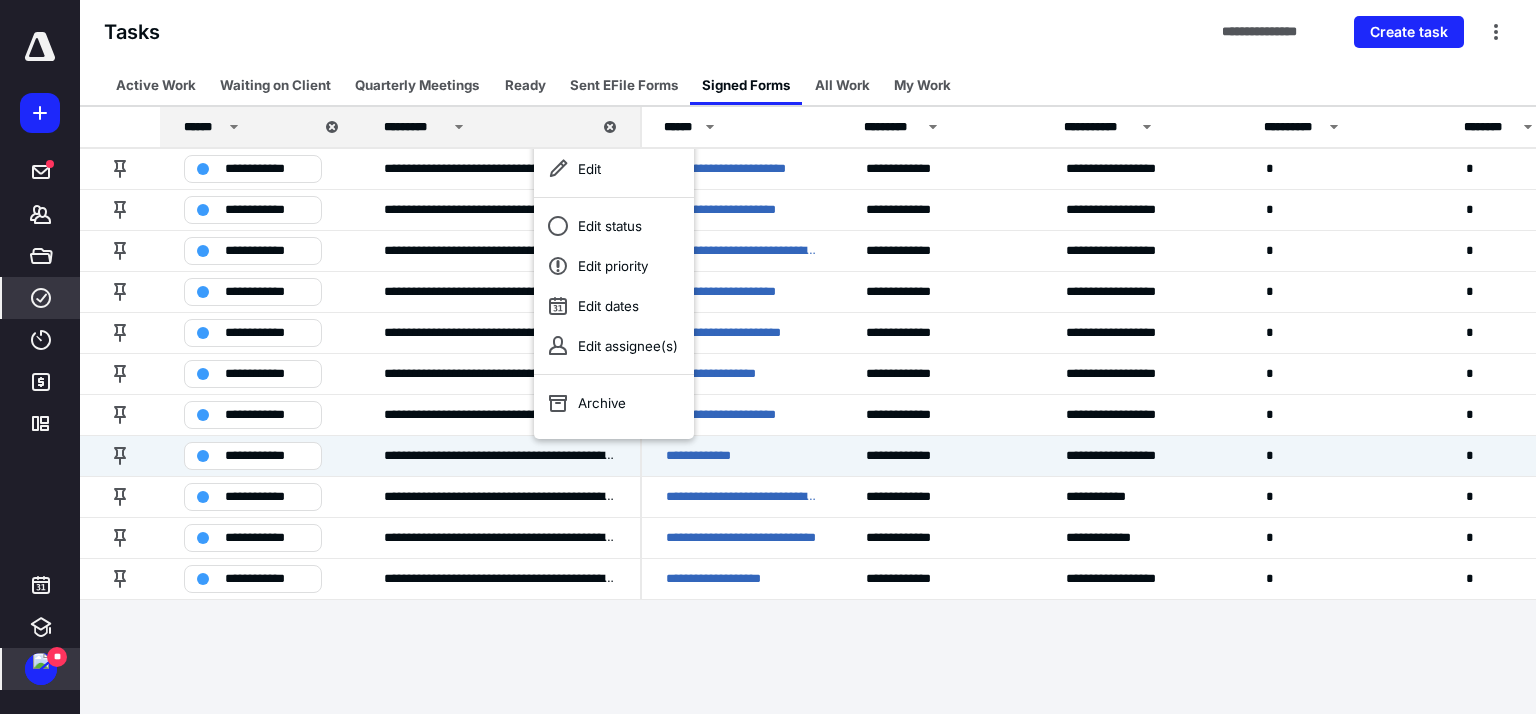 click on "**********" at bounding box center [768, 357] 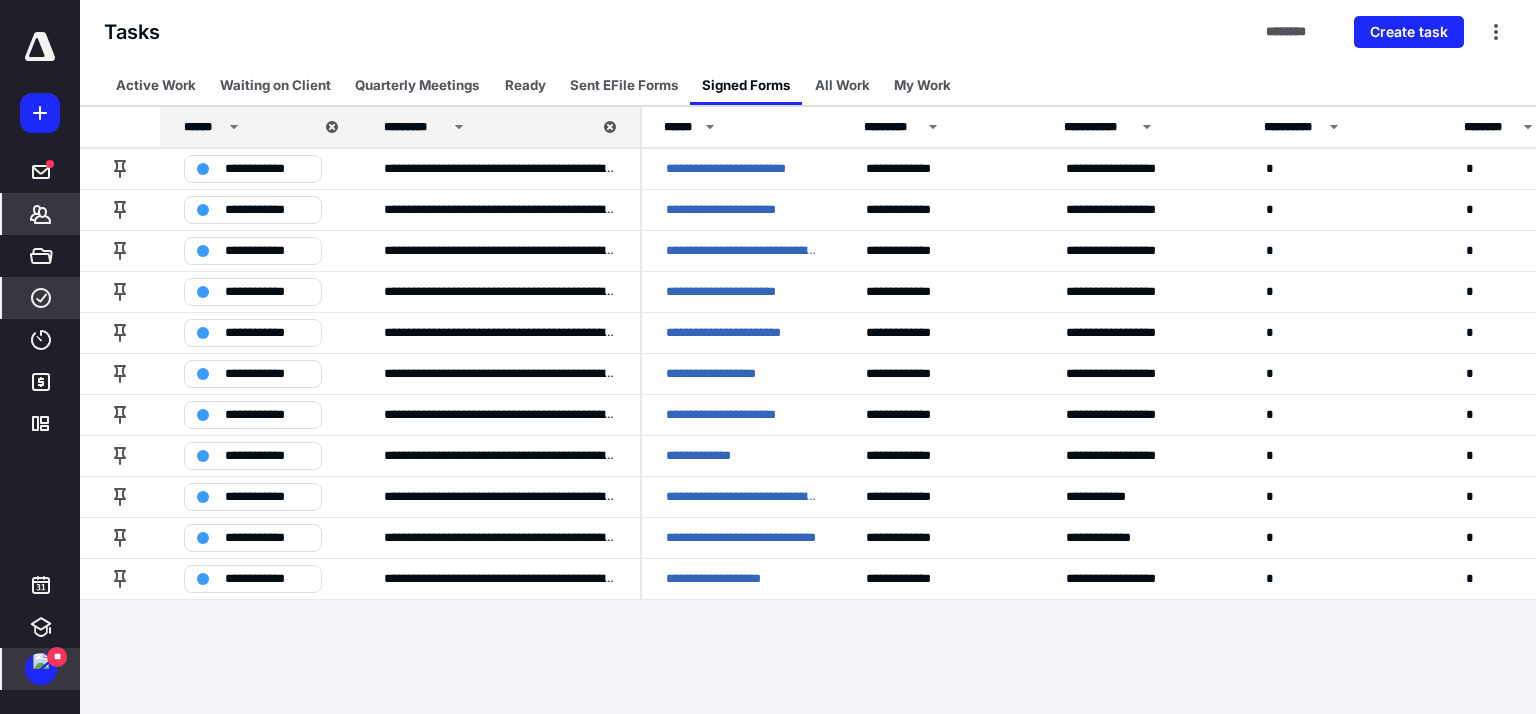 click 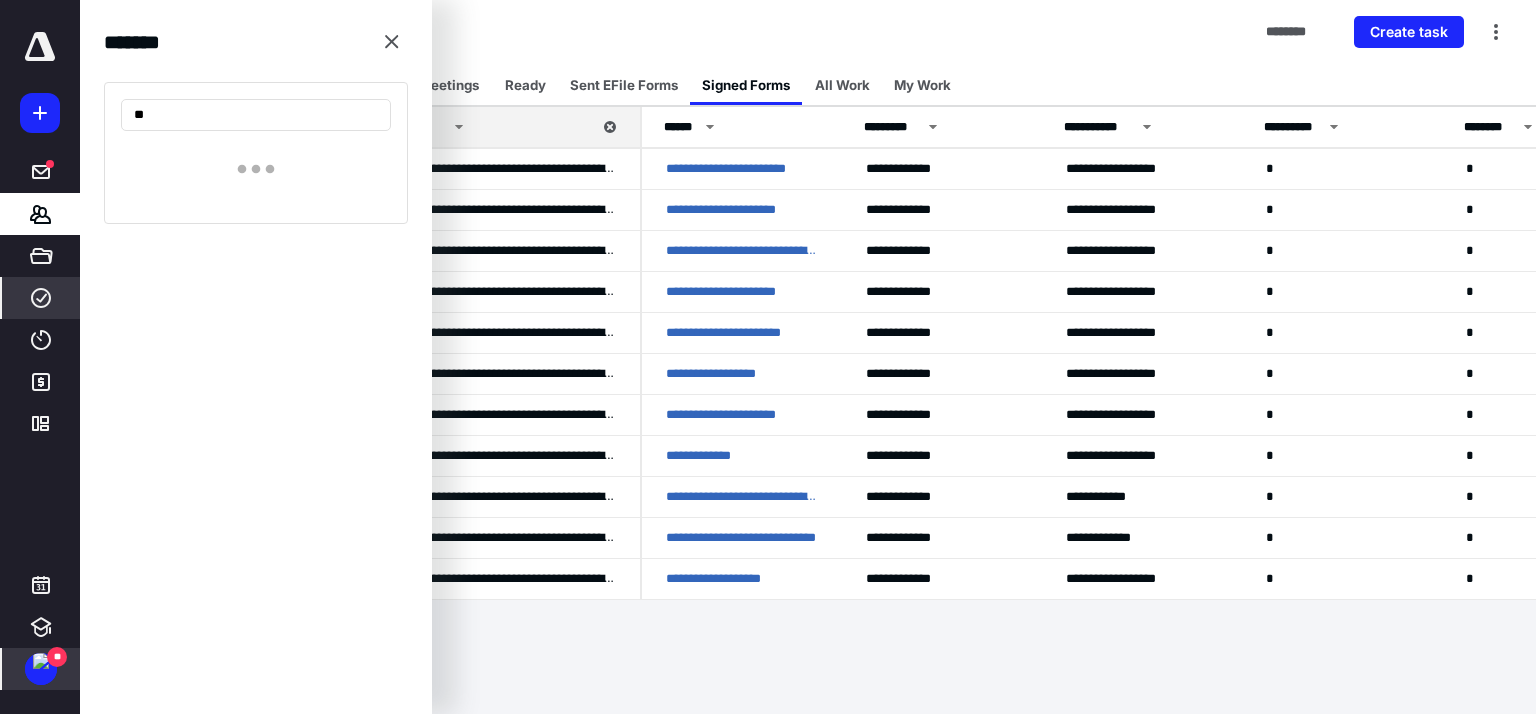 type on "*" 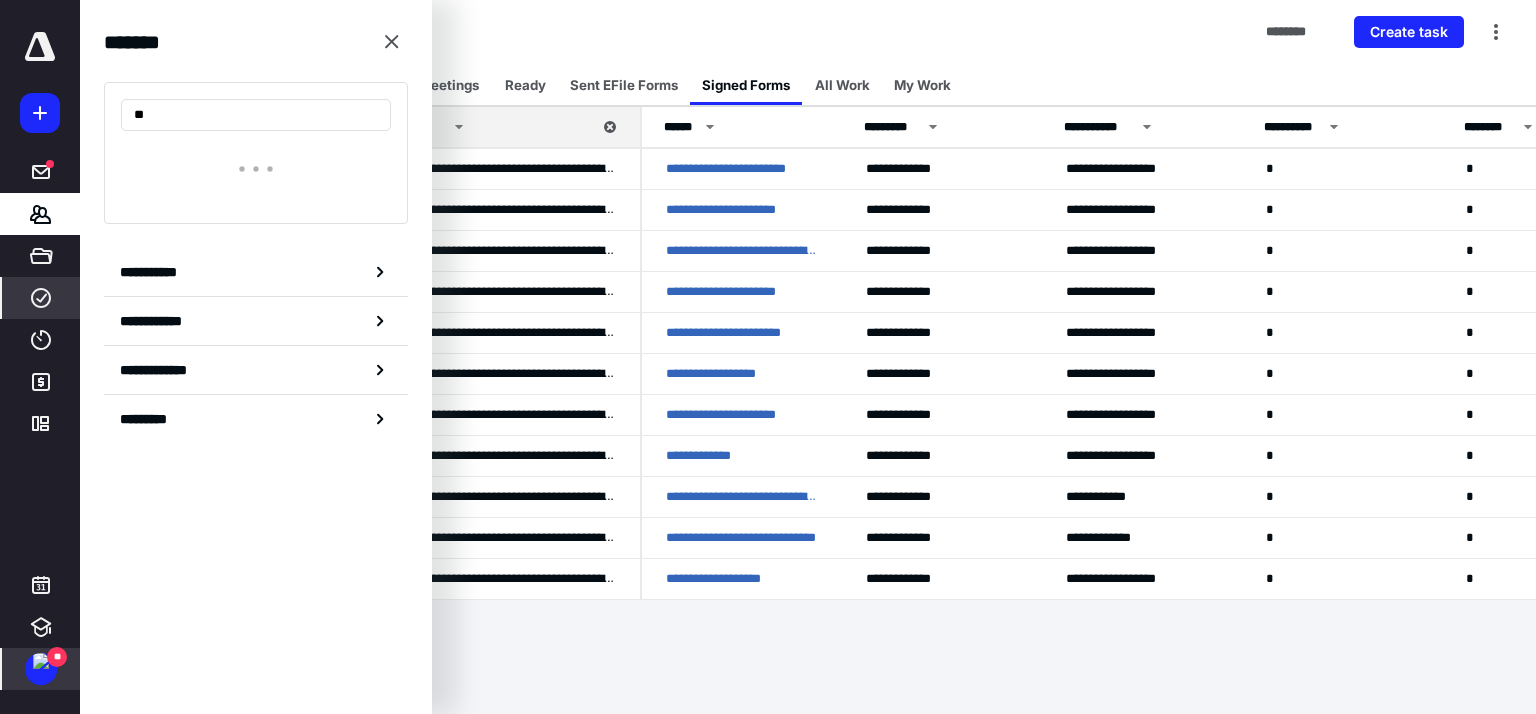 type on "*" 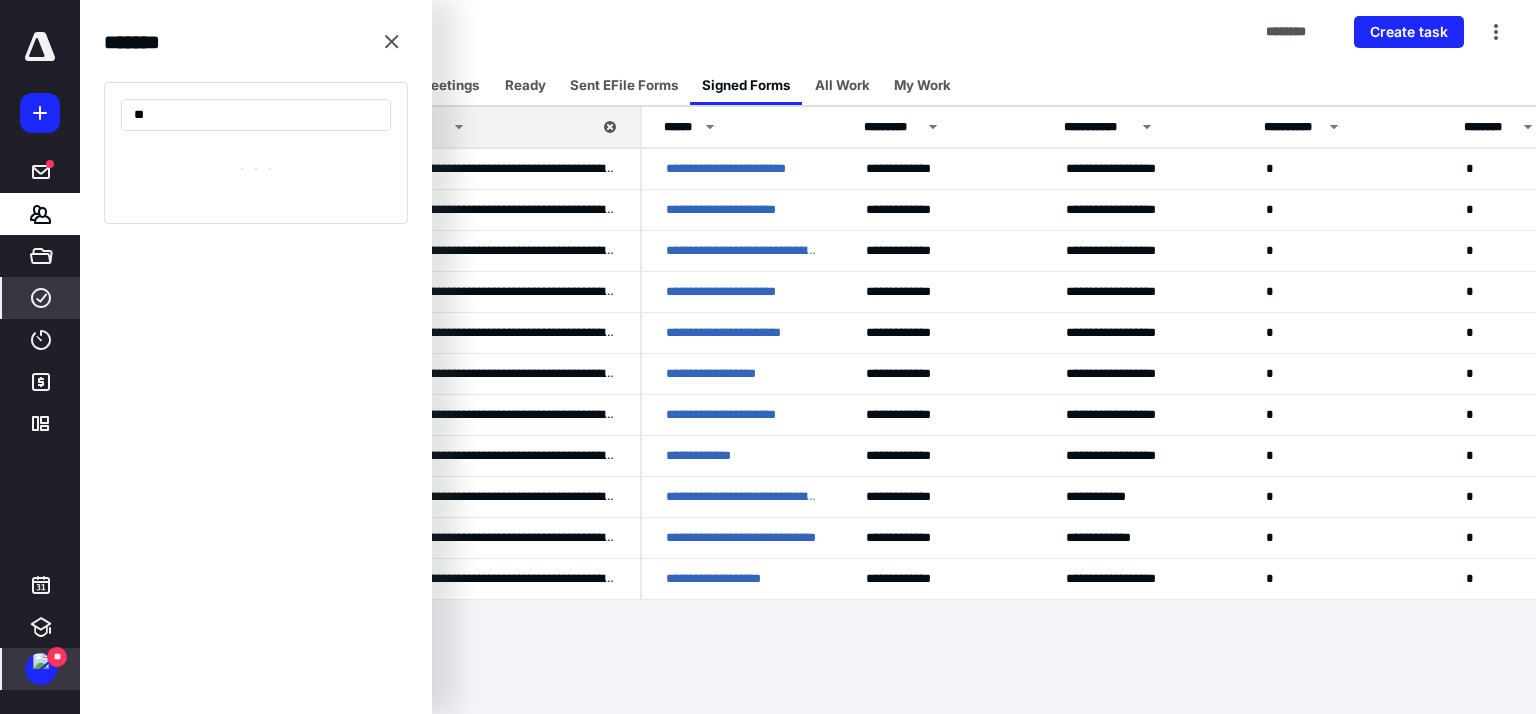 type on "*" 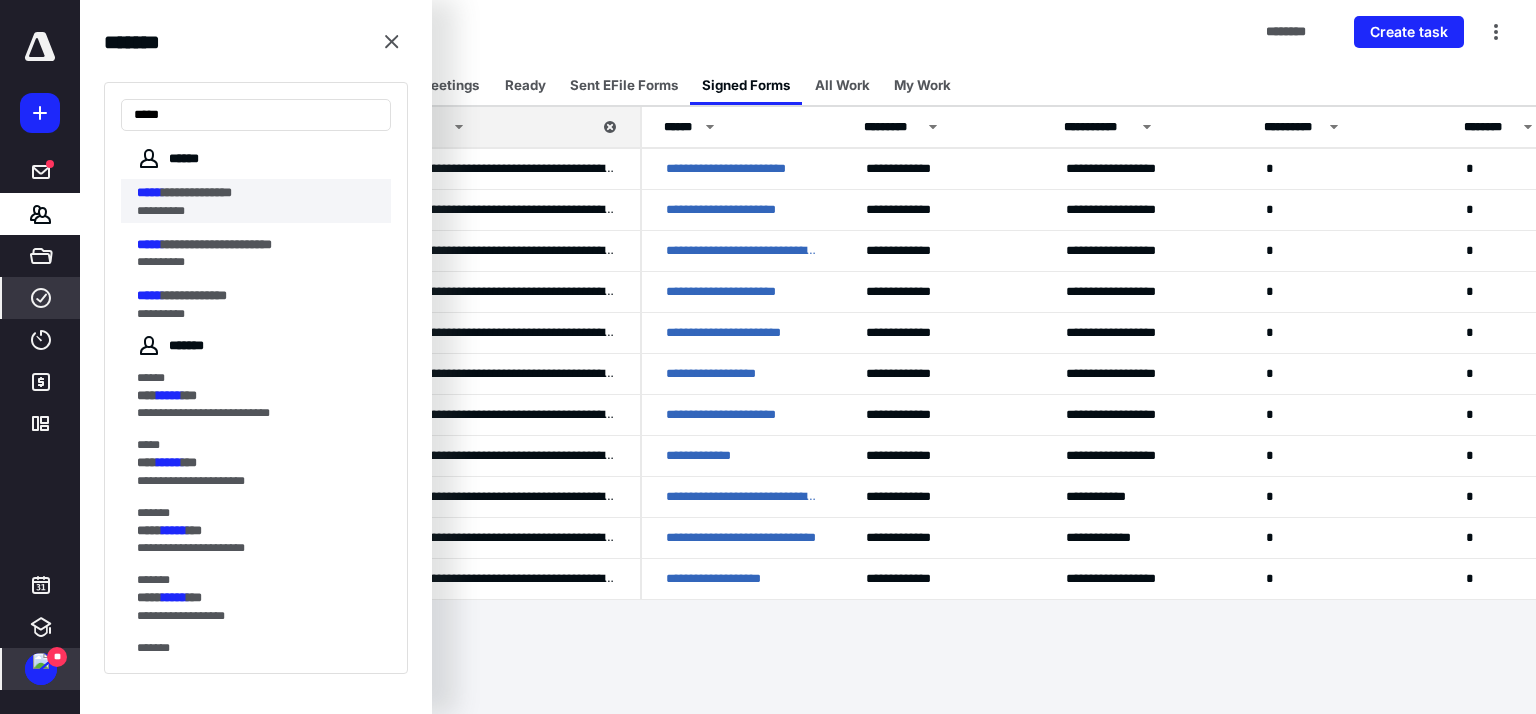 type on "*****" 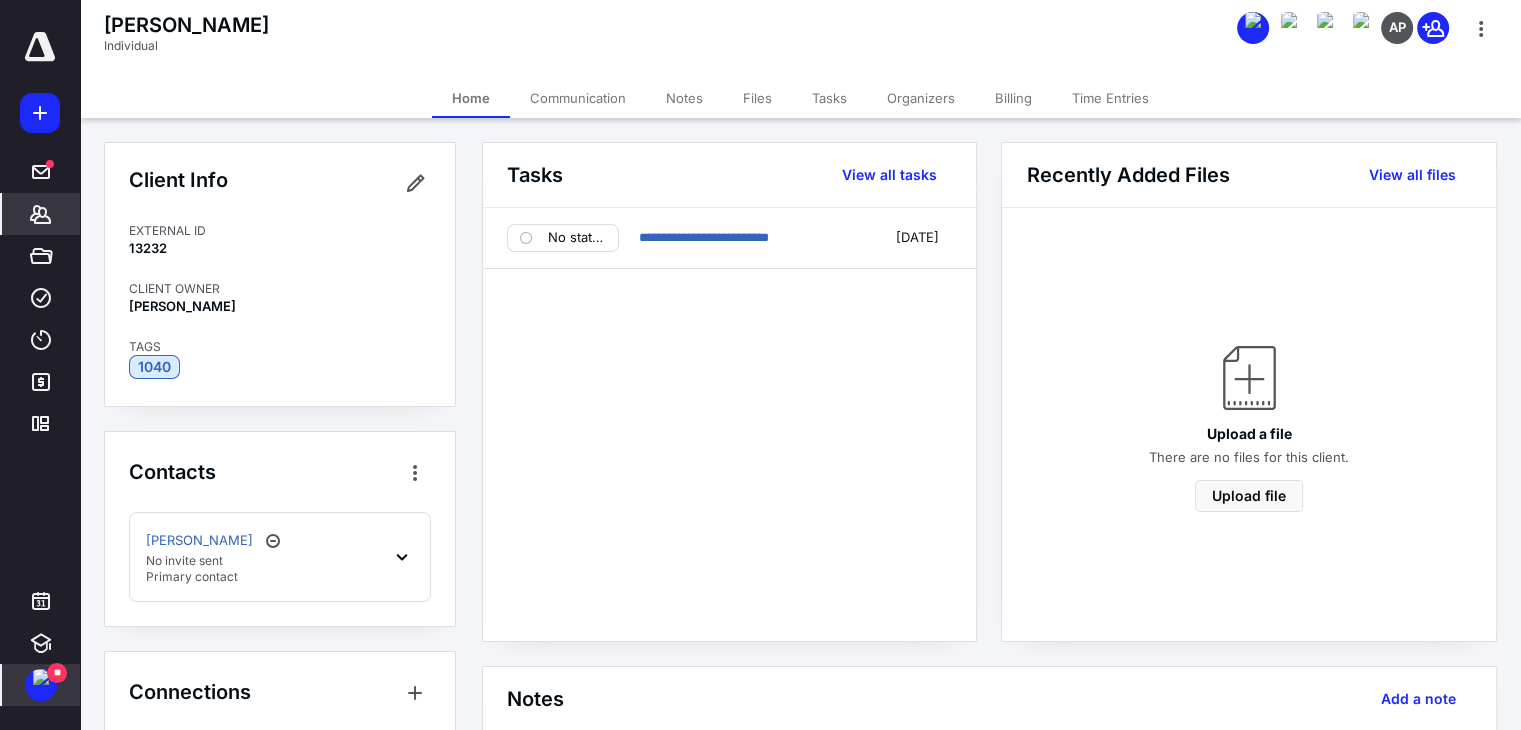 click on "Files" at bounding box center [757, 98] 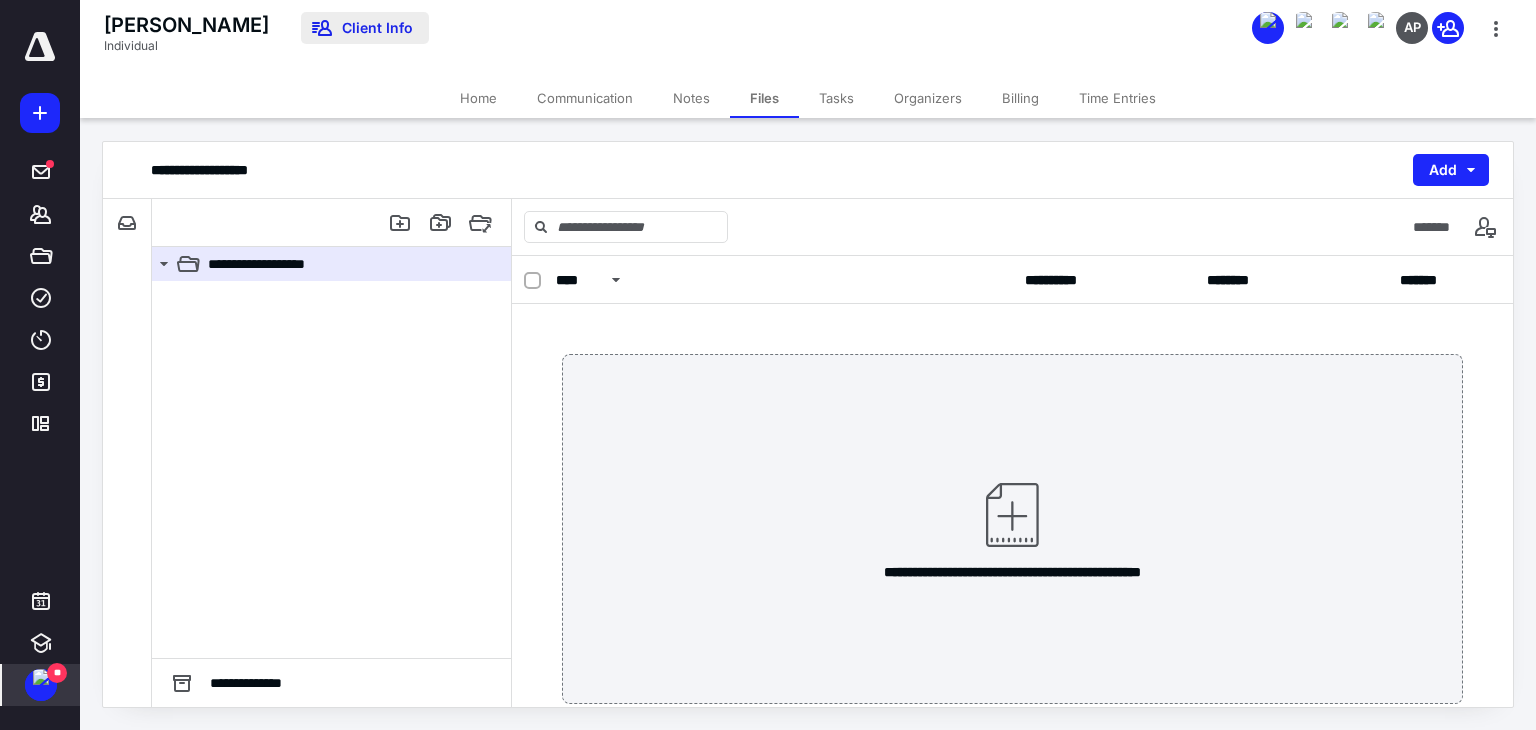 click on "Client Info" at bounding box center [365, 28] 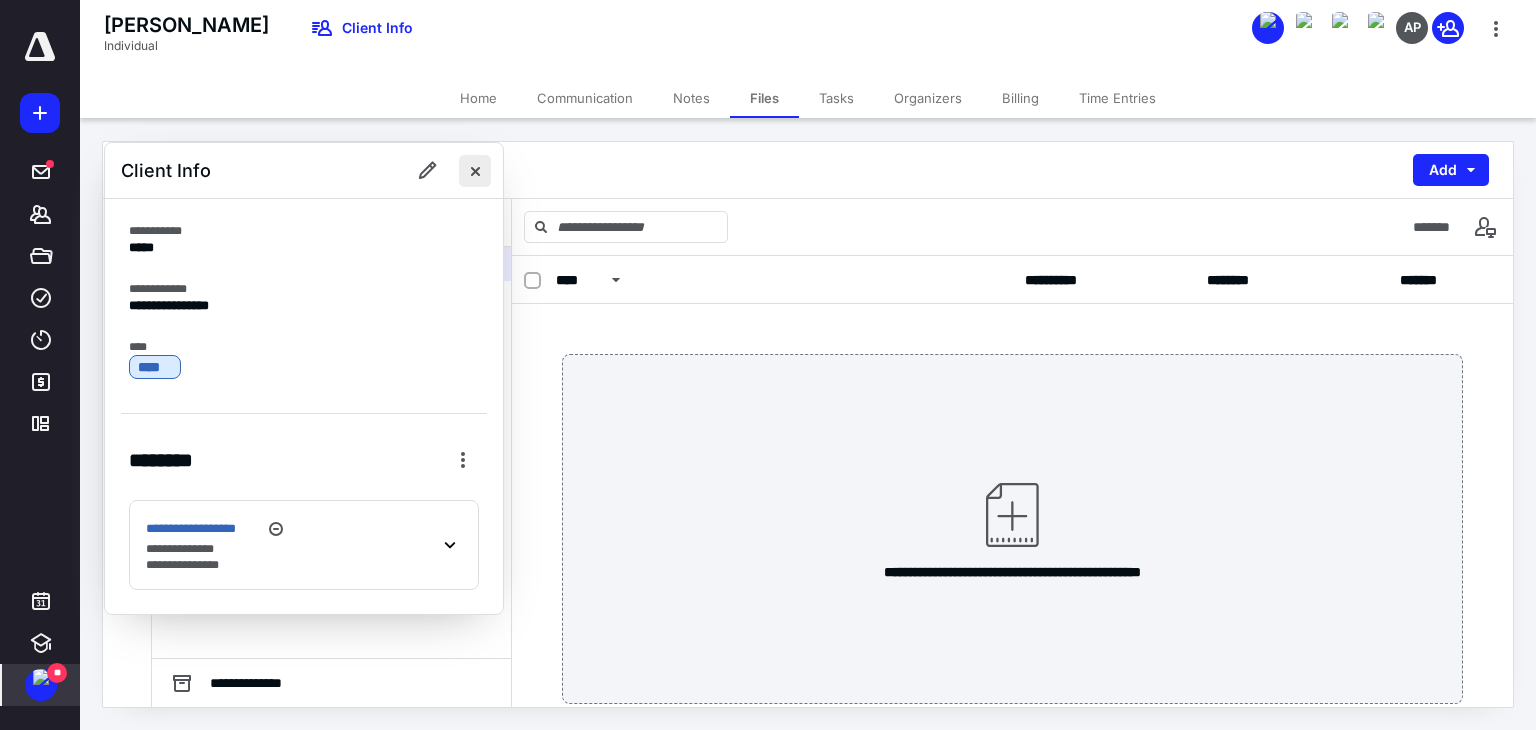 click at bounding box center [475, 171] 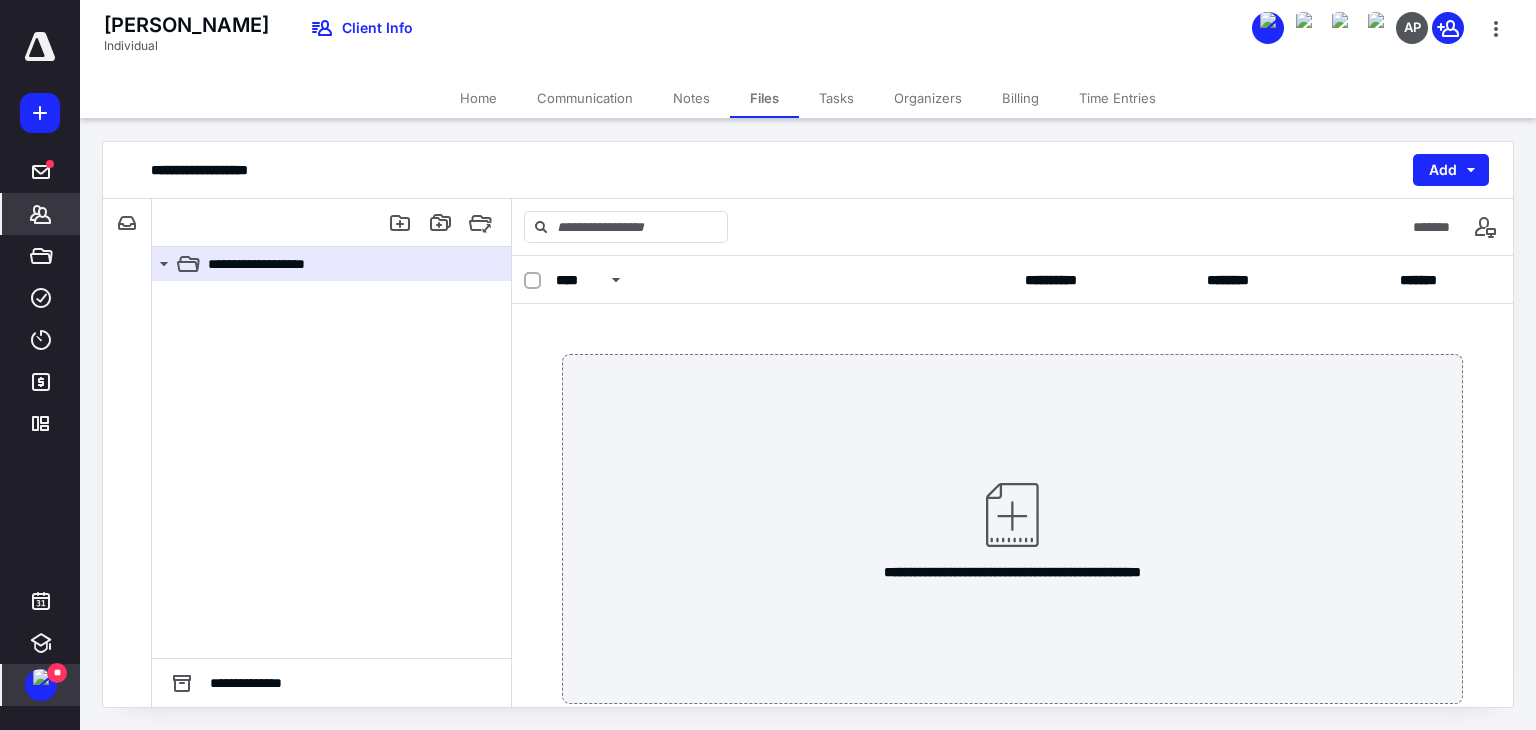 click 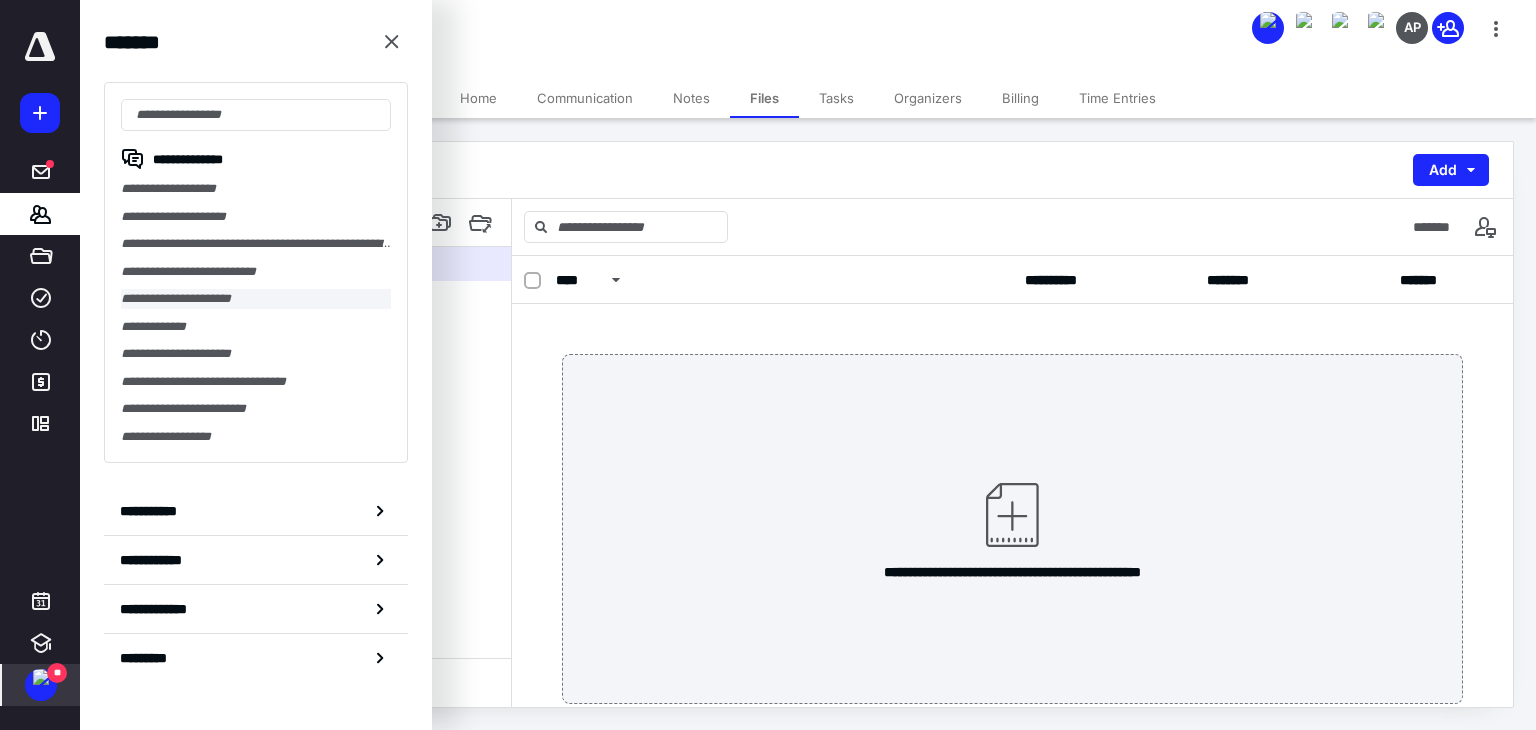 click on "**********" at bounding box center [256, 299] 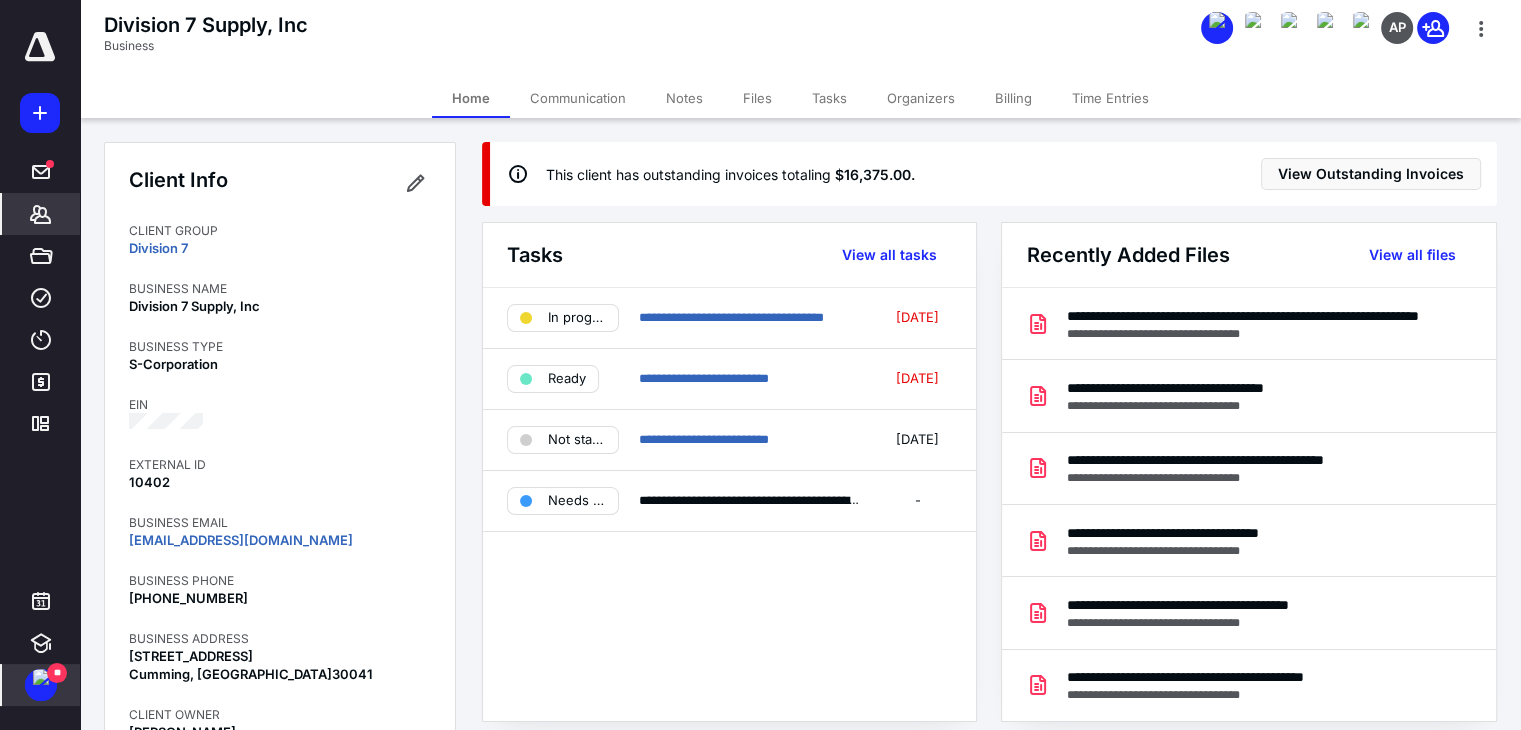 click on "Files" at bounding box center (757, 98) 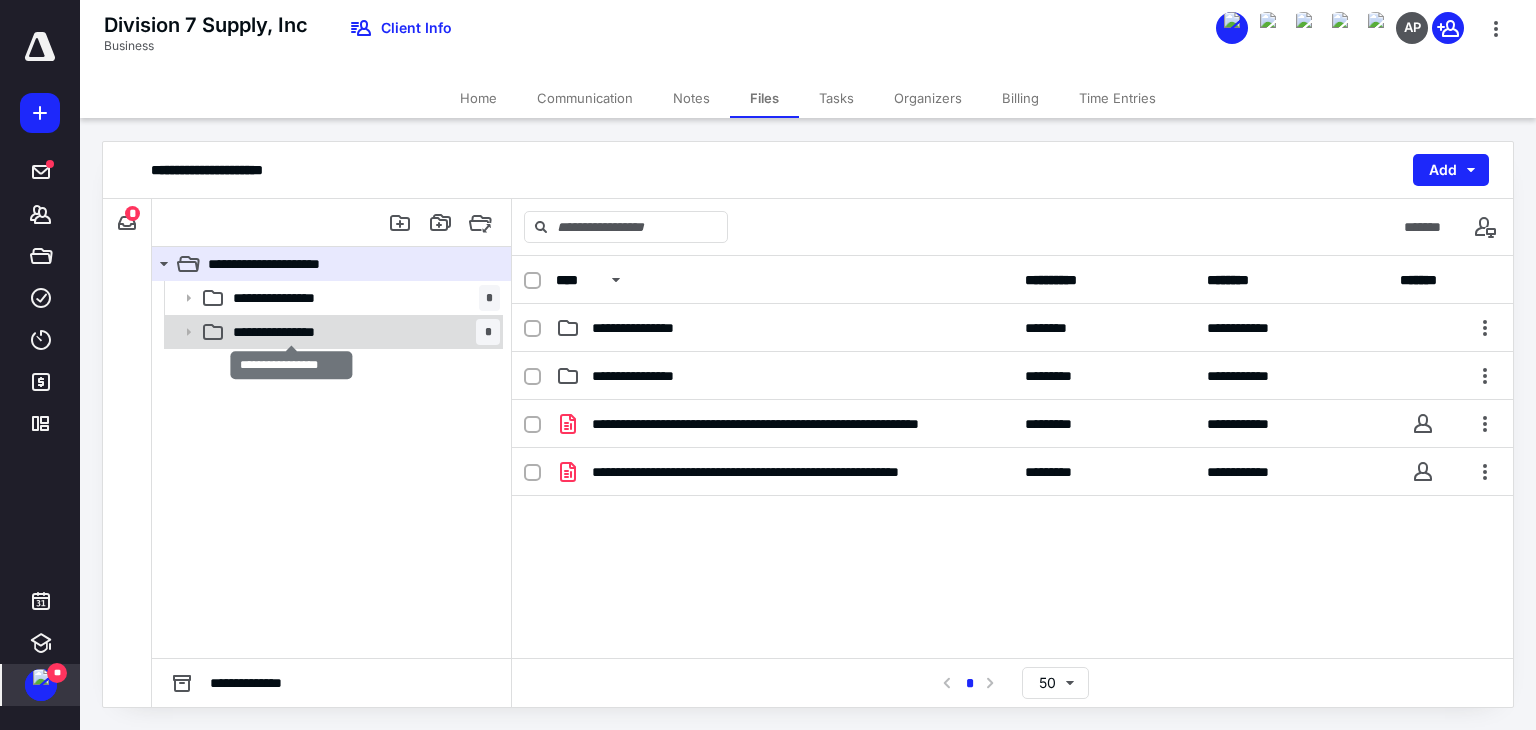 click on "**********" at bounding box center [291, 332] 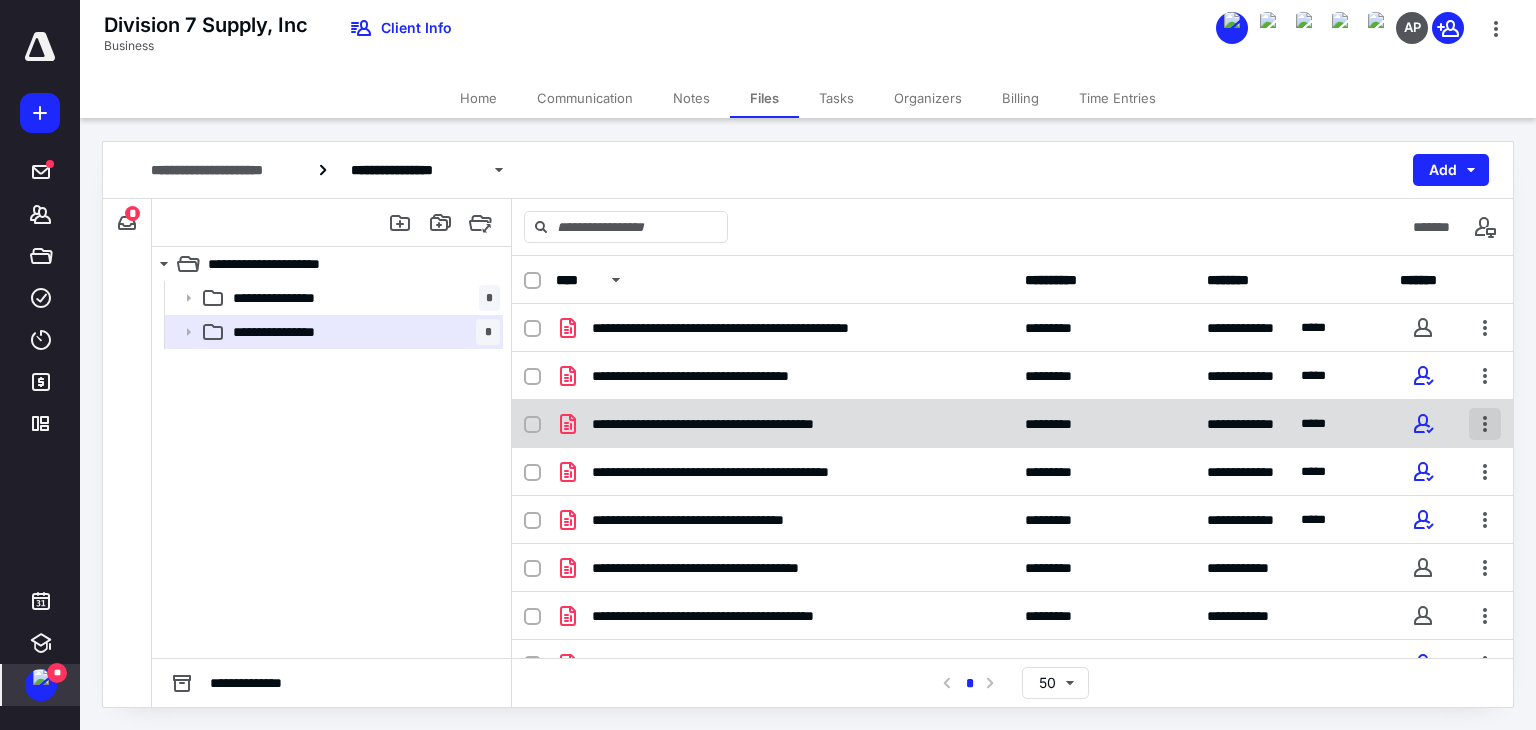 click at bounding box center [1485, 424] 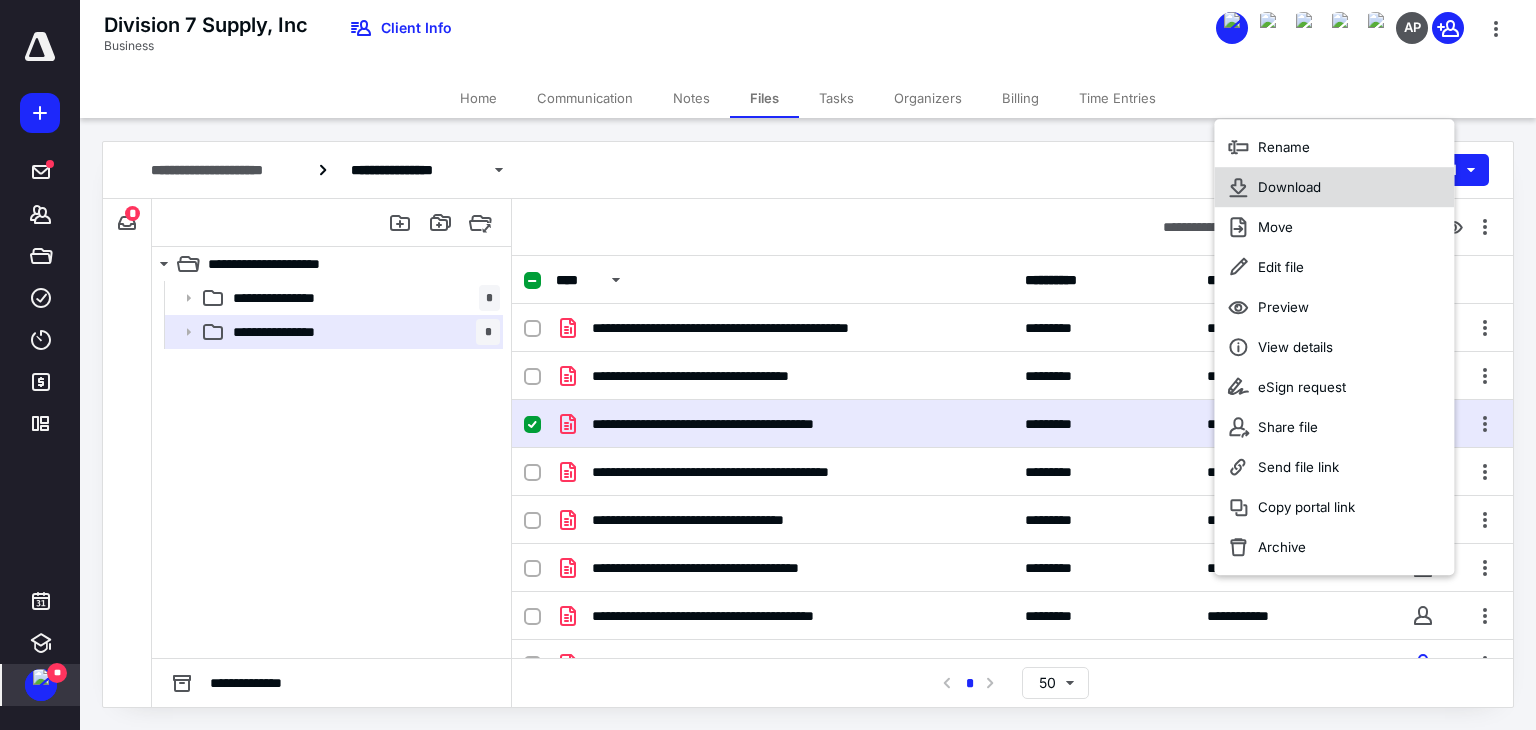click on "Download" at bounding box center (1289, 187) 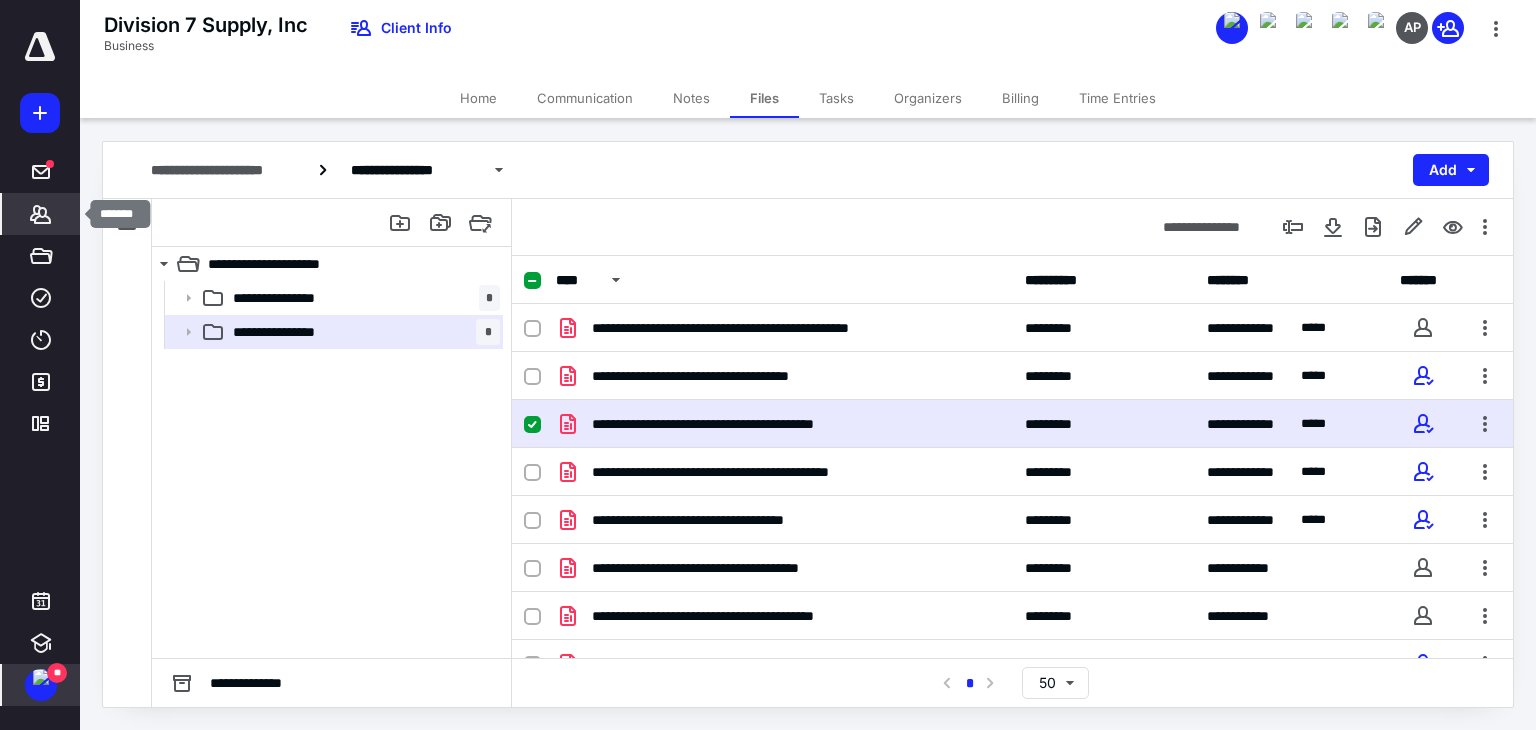 click 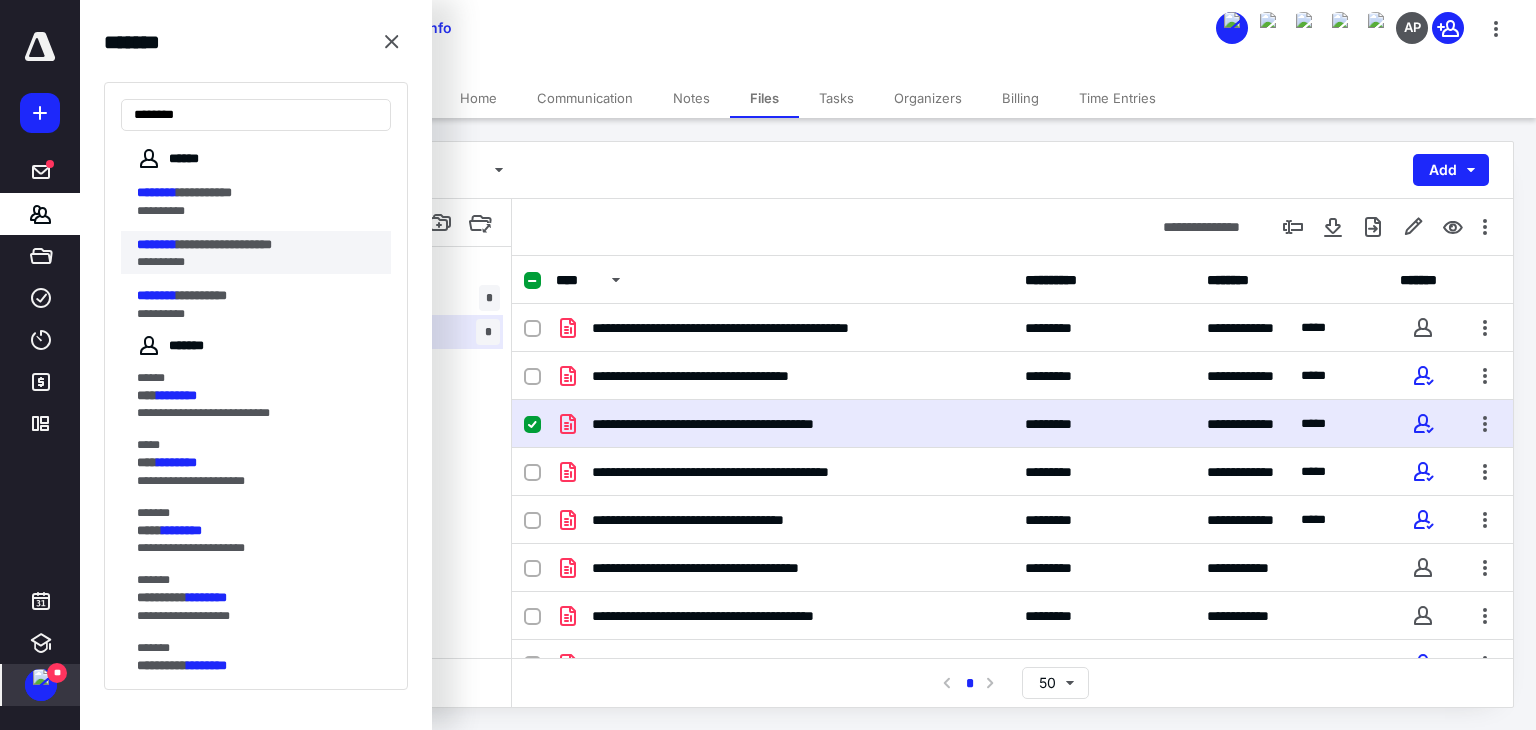 type on "********" 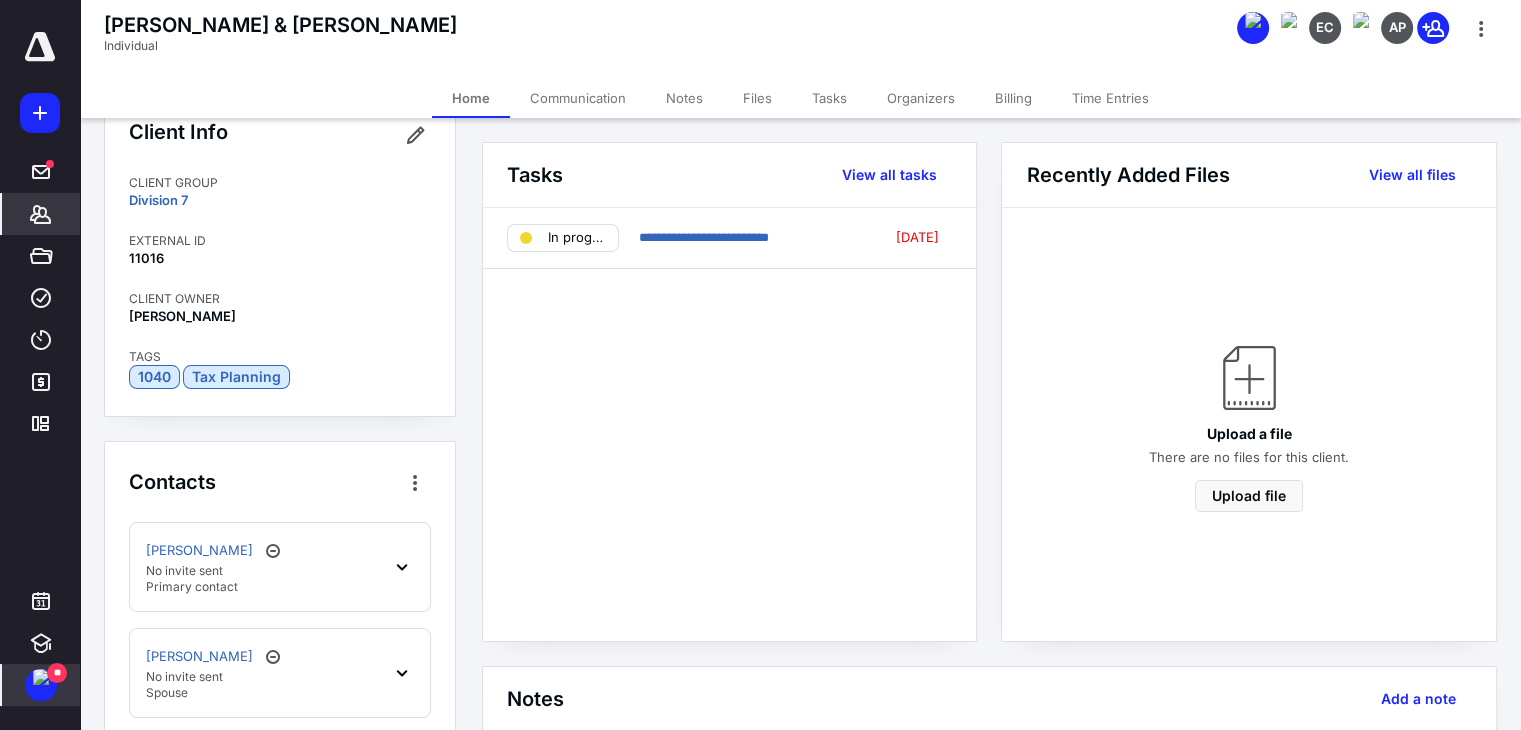 scroll, scrollTop: 0, scrollLeft: 0, axis: both 